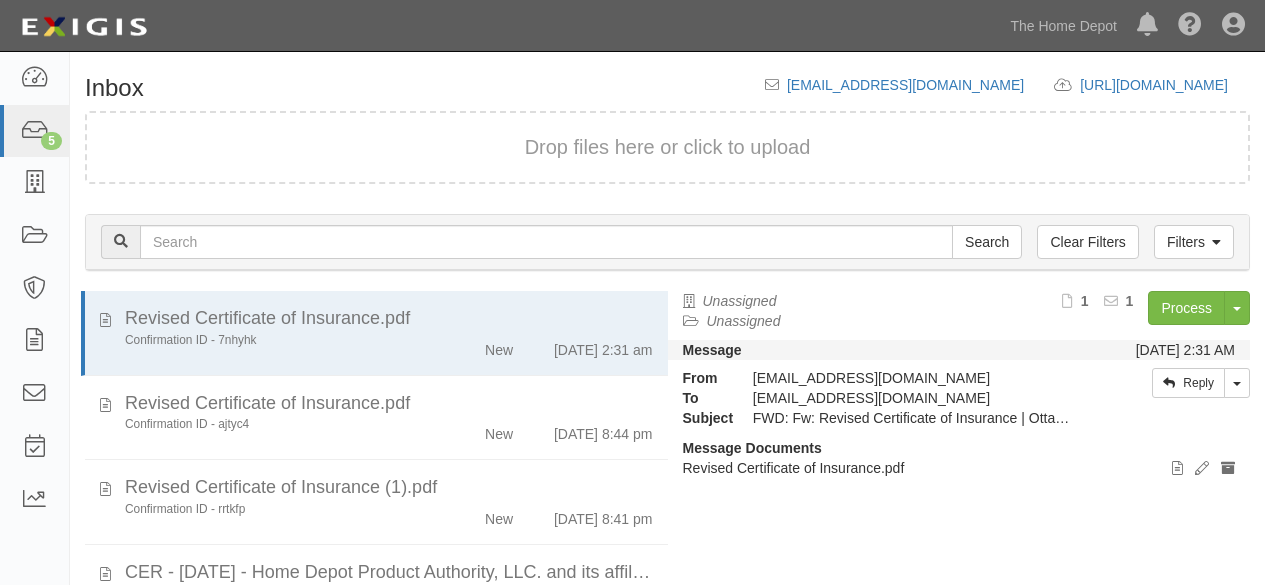 scroll, scrollTop: 76, scrollLeft: 0, axis: vertical 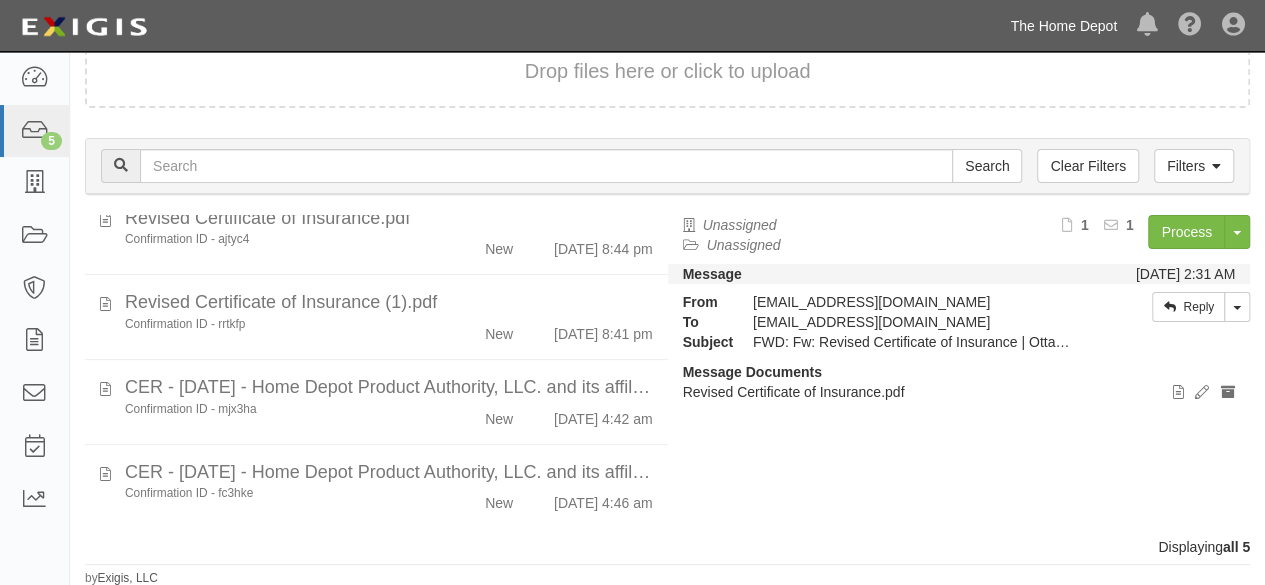 click on "The Home Depot" at bounding box center (1063, 26) 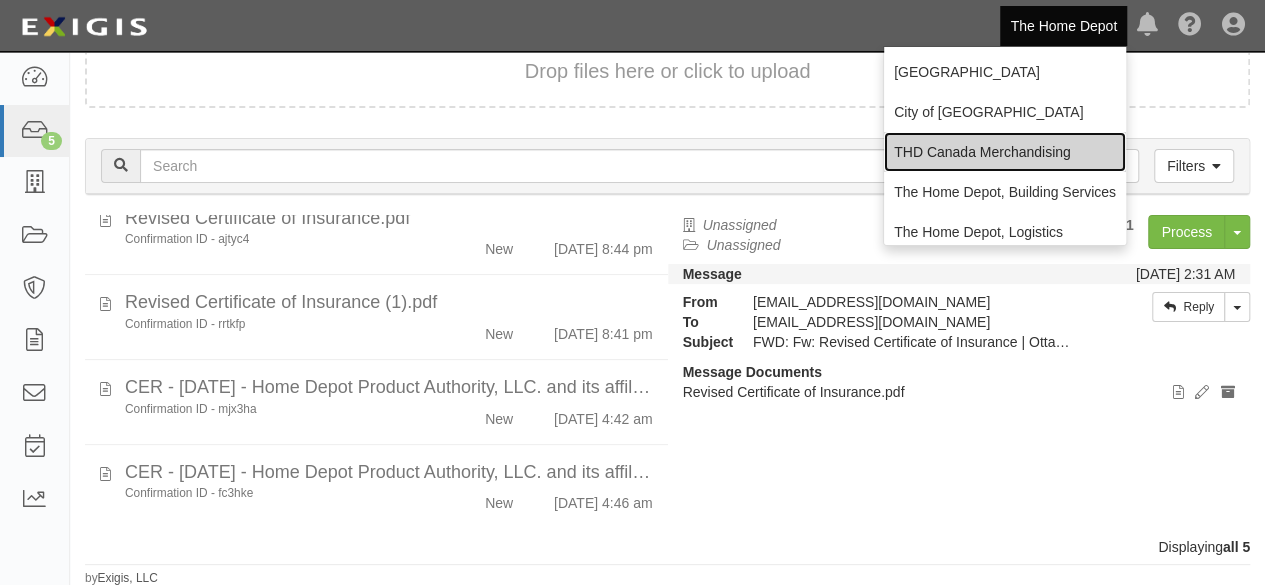 click on "THD Canada Merchandising" at bounding box center (1005, 152) 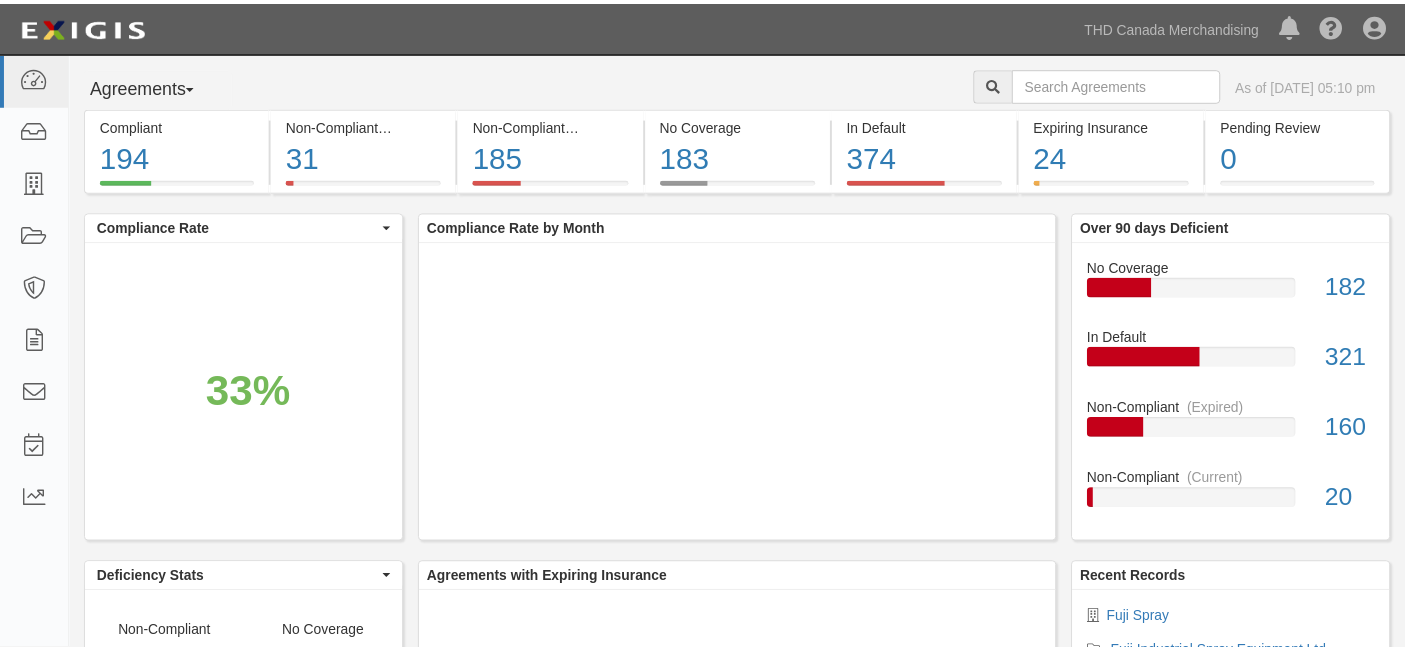 scroll, scrollTop: 0, scrollLeft: 0, axis: both 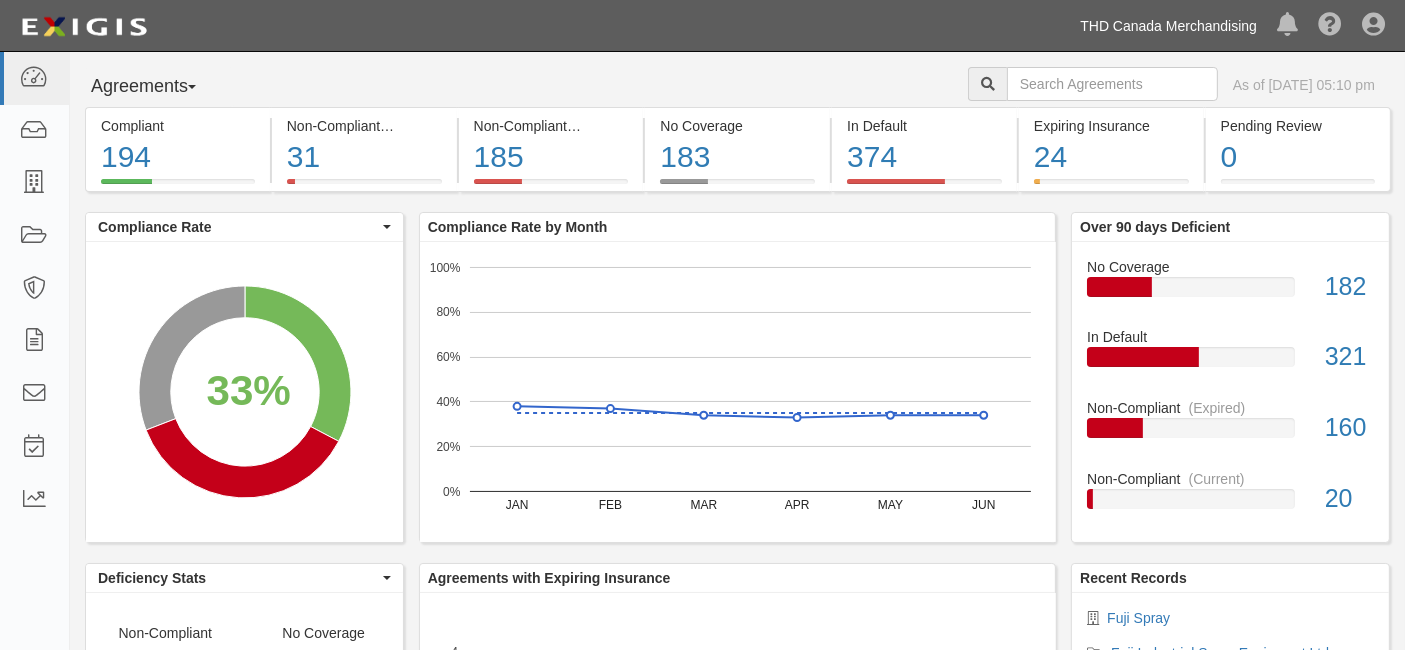 click on "THD Canada Merchandising" at bounding box center (1168, 26) 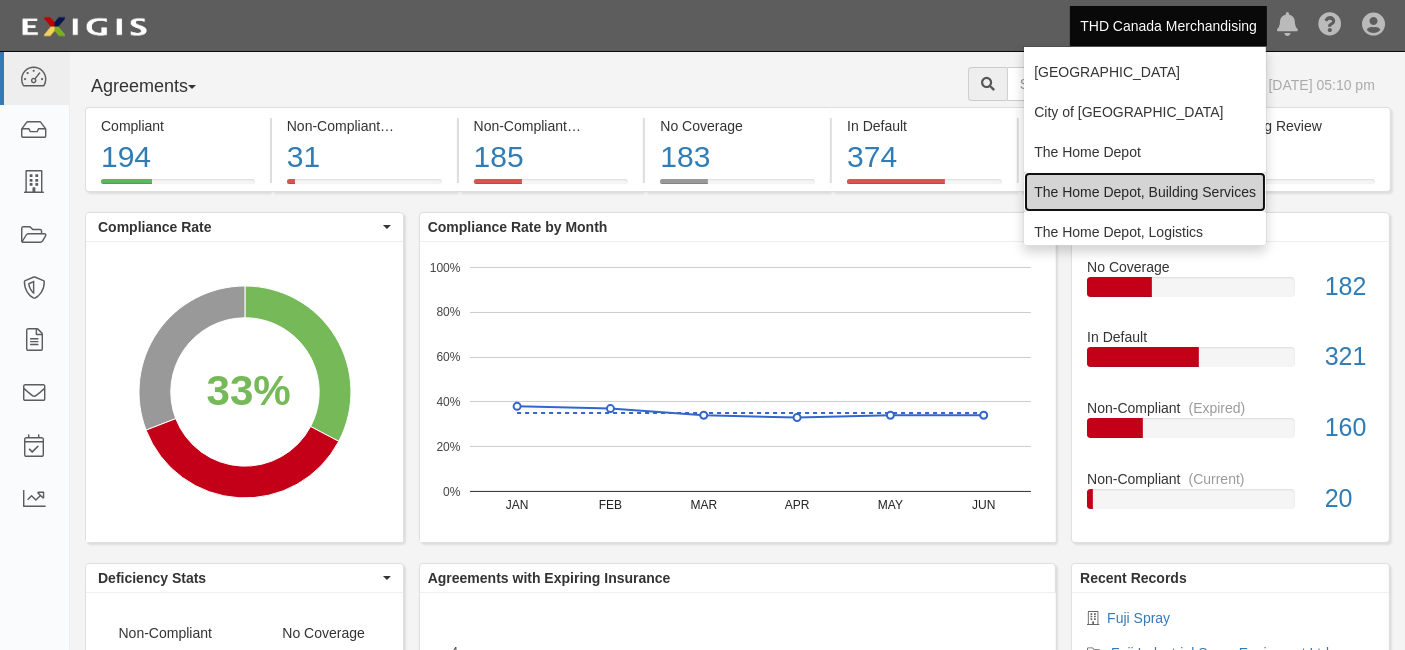 click on "The Home Depot, Building Services" at bounding box center [1145, 192] 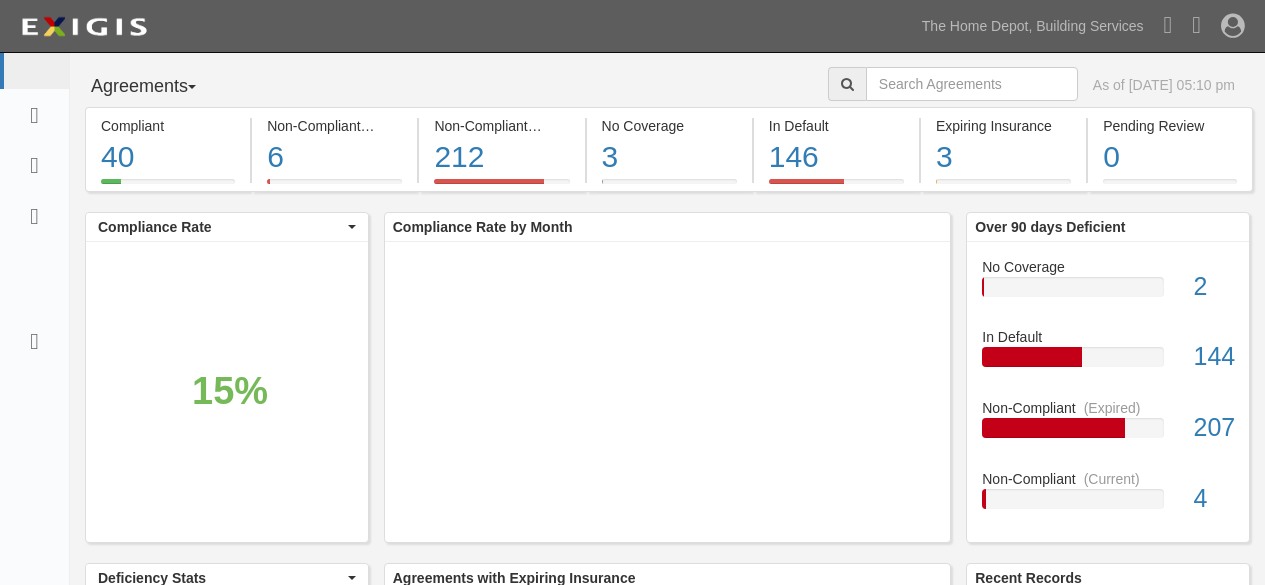 scroll, scrollTop: 0, scrollLeft: 0, axis: both 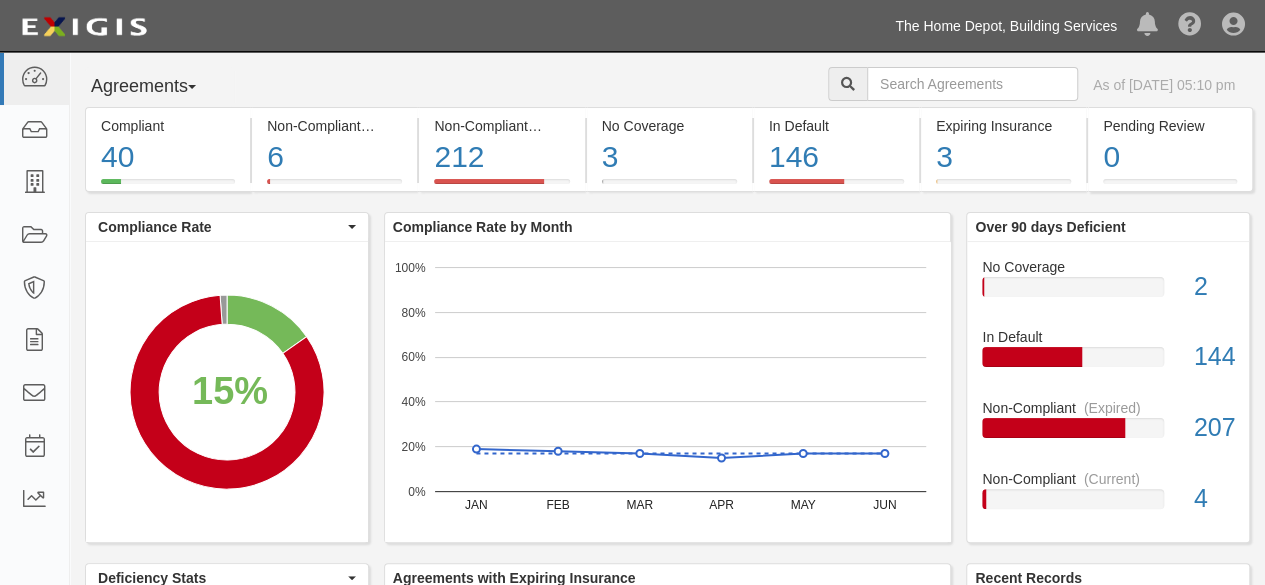 click on "The Home Depot, Building Services" at bounding box center (1006, 26) 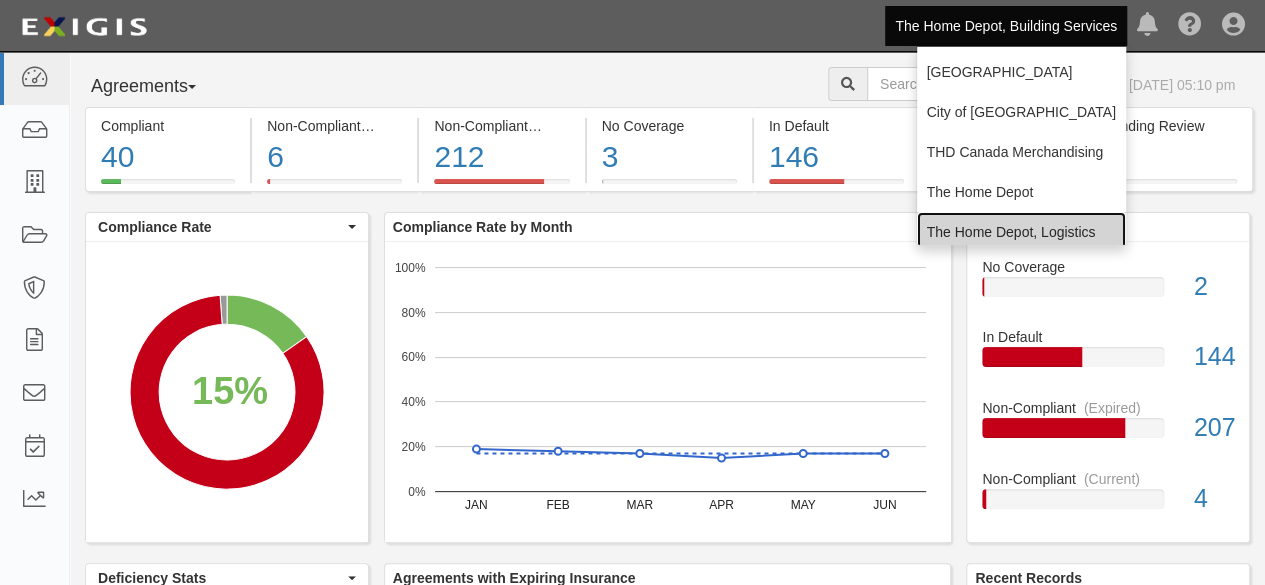 click on "The Home Depot, Logistics" at bounding box center (1021, 232) 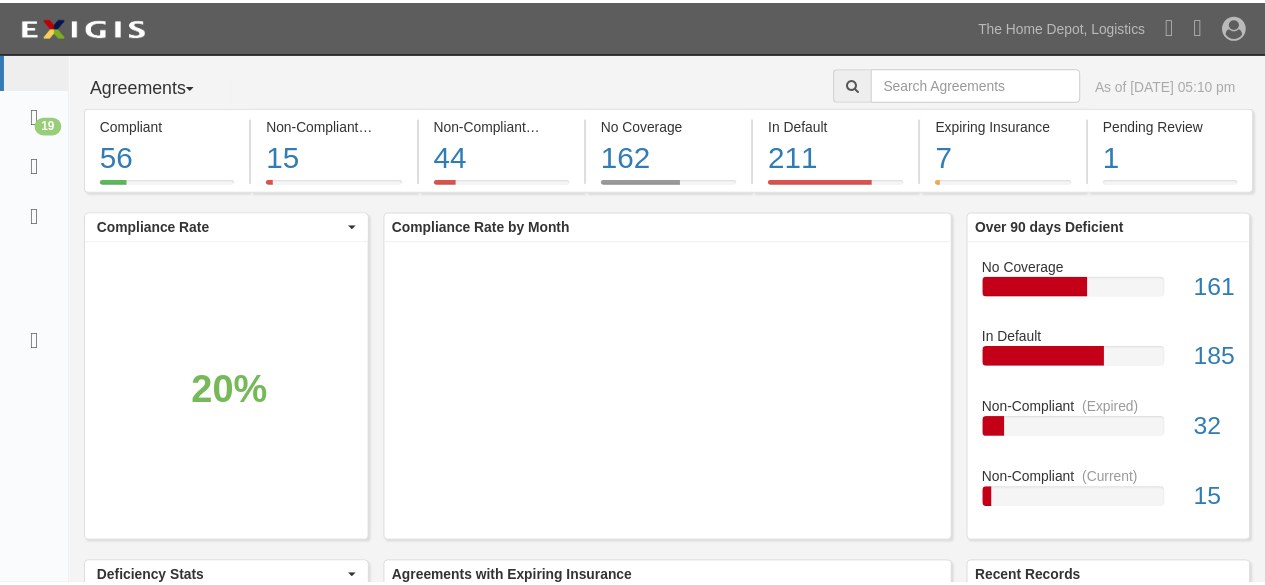 scroll, scrollTop: 0, scrollLeft: 0, axis: both 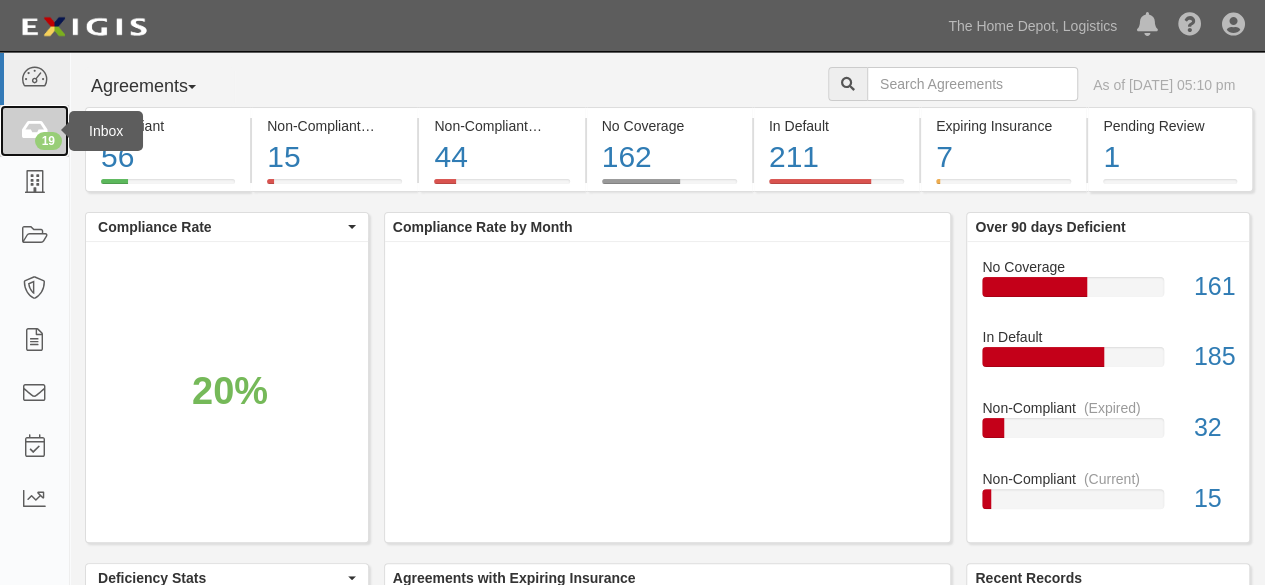 click on "19" at bounding box center (48, 141) 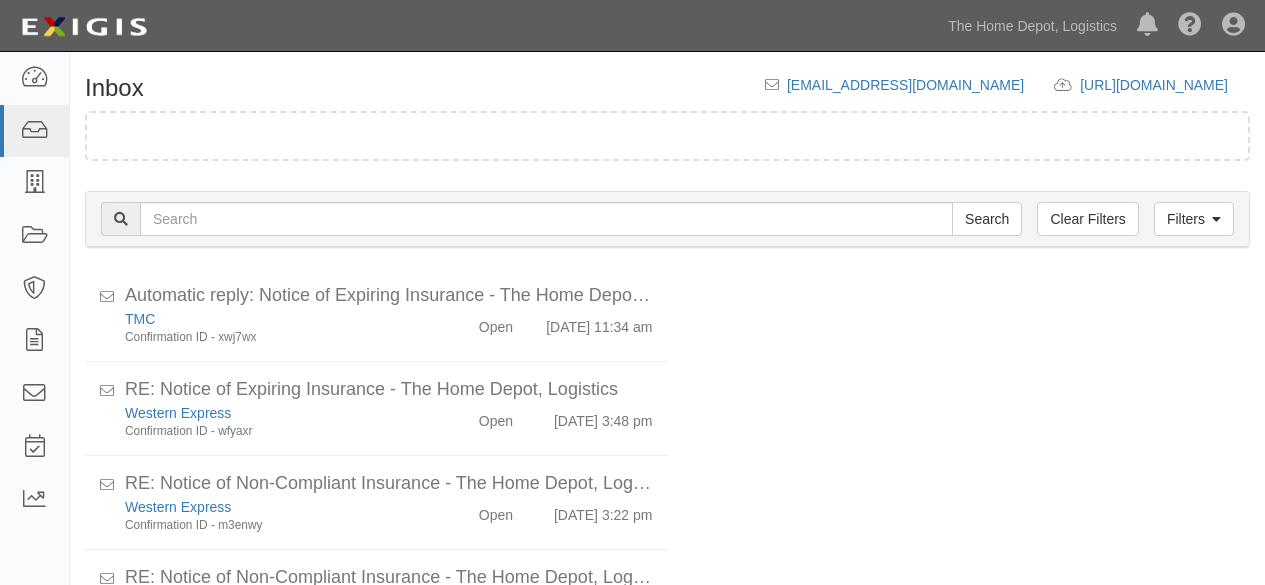 scroll, scrollTop: 0, scrollLeft: 0, axis: both 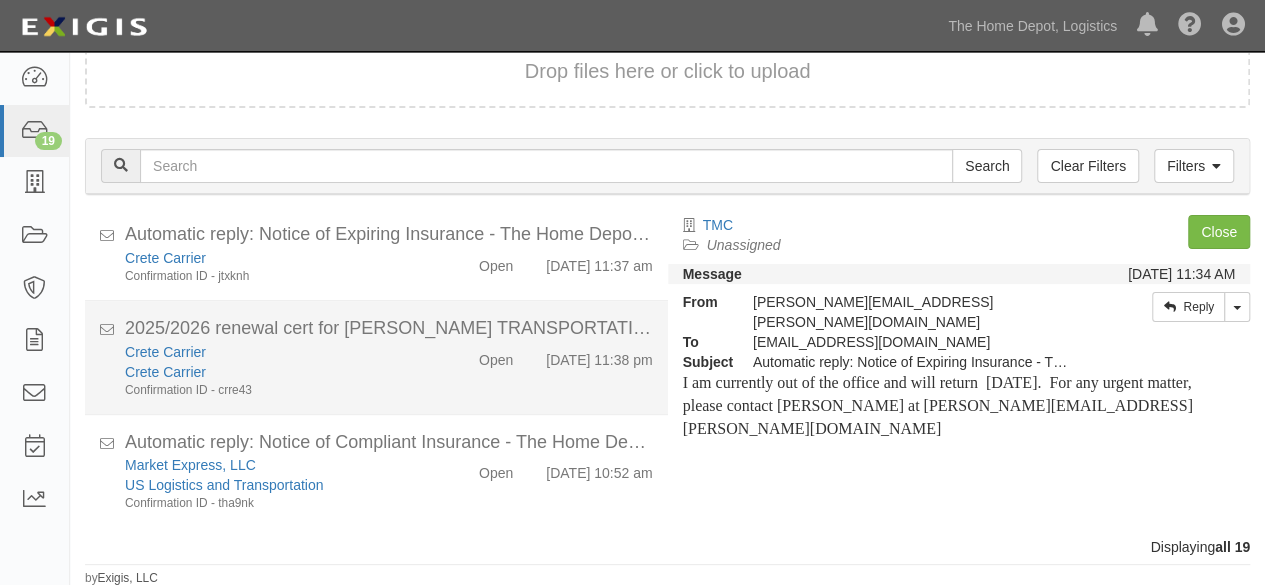 click on "Crete Carrier" at bounding box center (272, 372) 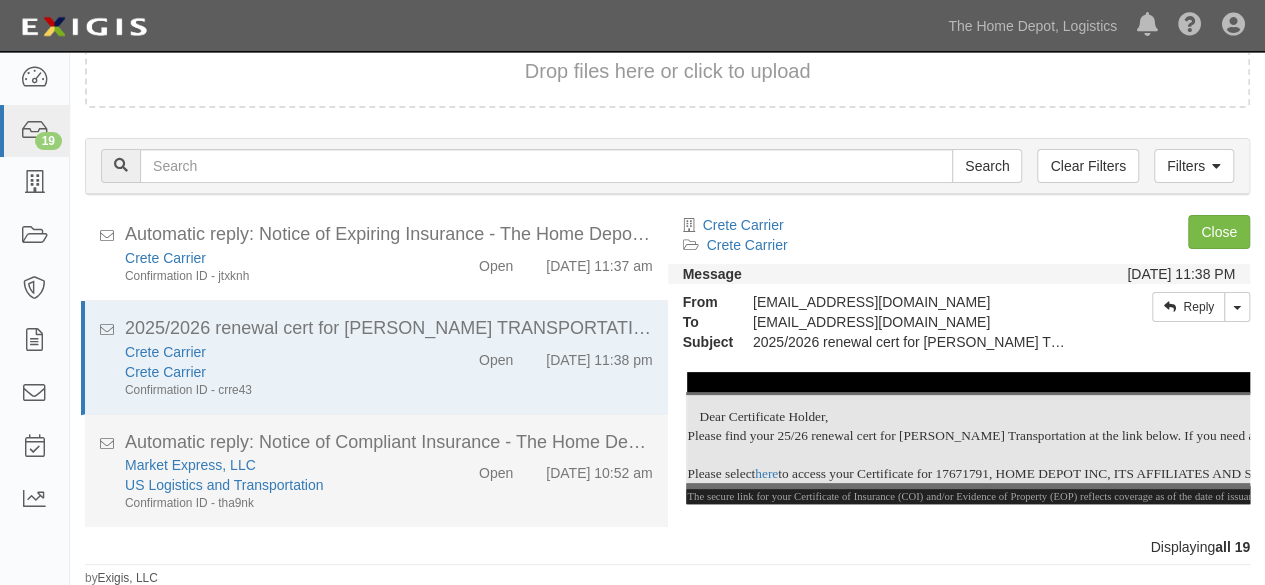 click on "US Logistics and Transportation" at bounding box center (272, 485) 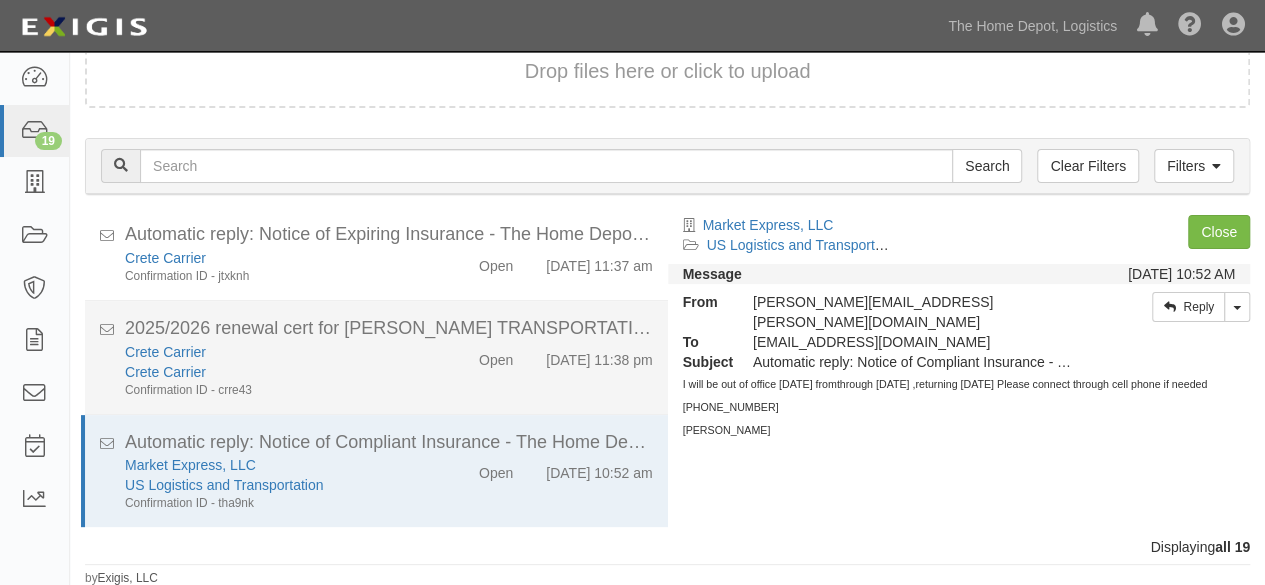 click on "Crete Carrier" at bounding box center [272, 372] 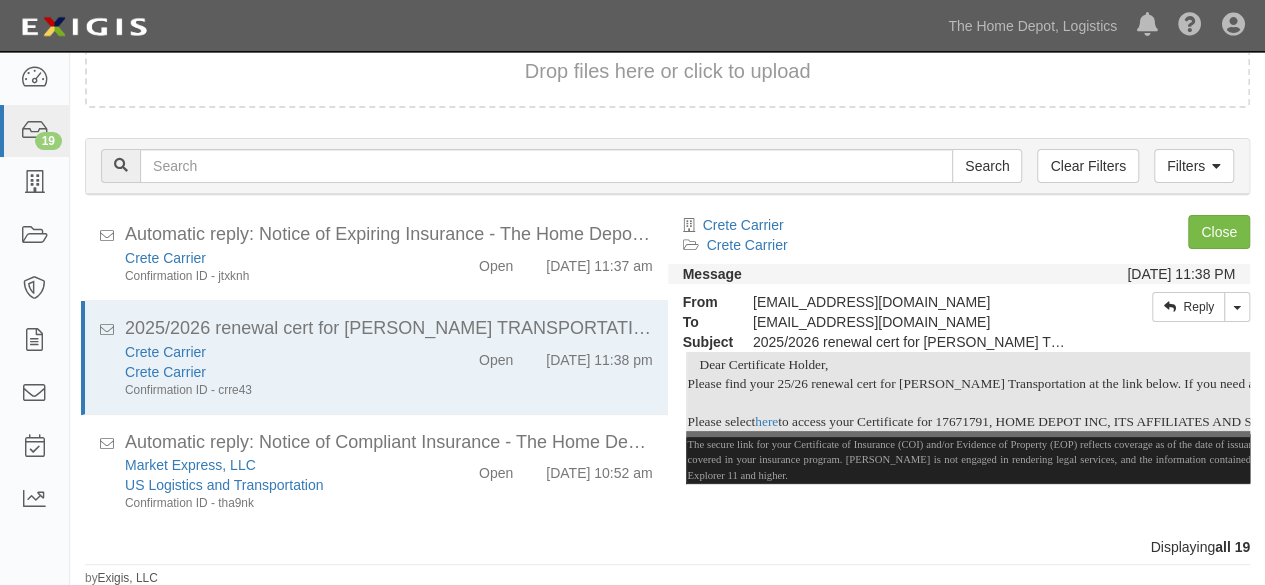 scroll, scrollTop: 0, scrollLeft: 0, axis: both 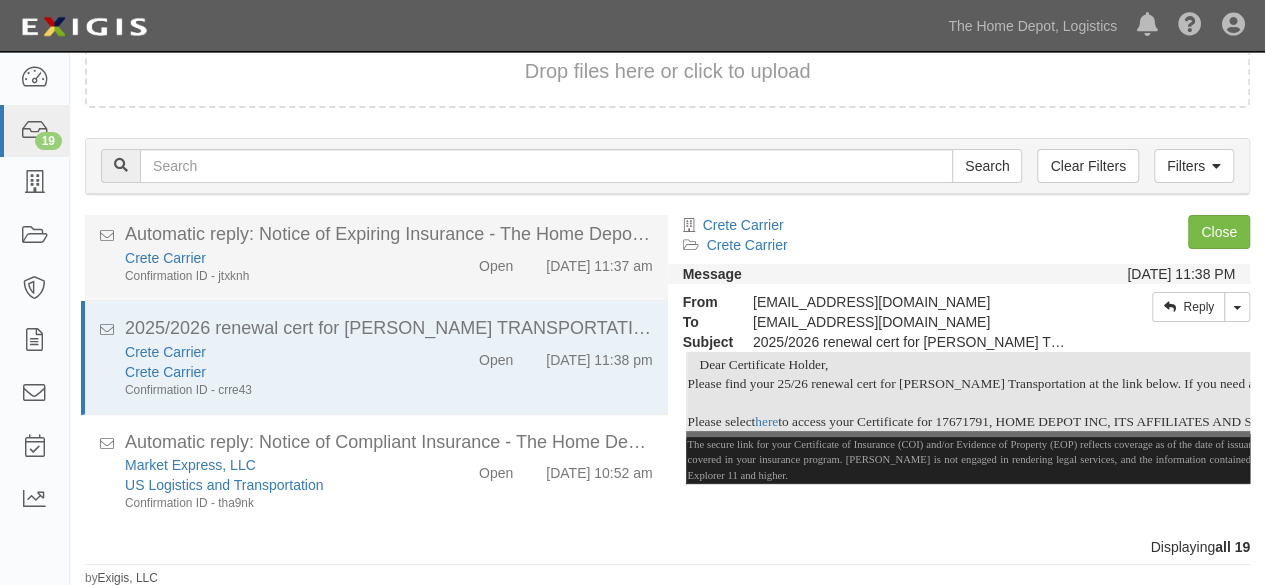 click on "Confirmation ID - jtxknh" at bounding box center (272, 276) 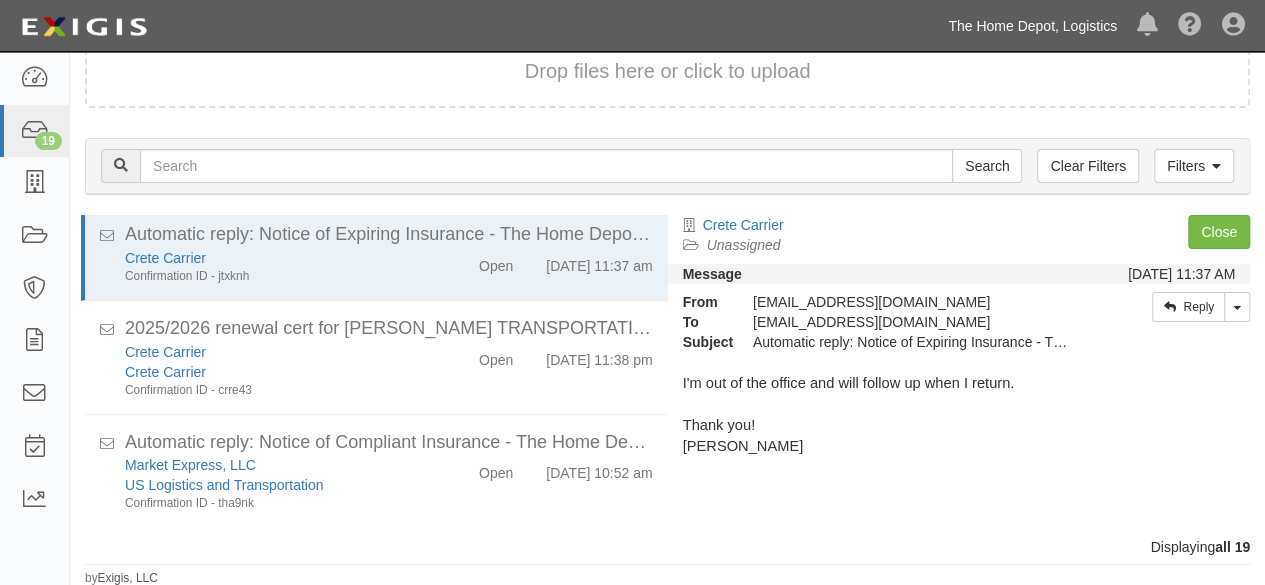 click on "The Home Depot, Logistics" at bounding box center [1032, 26] 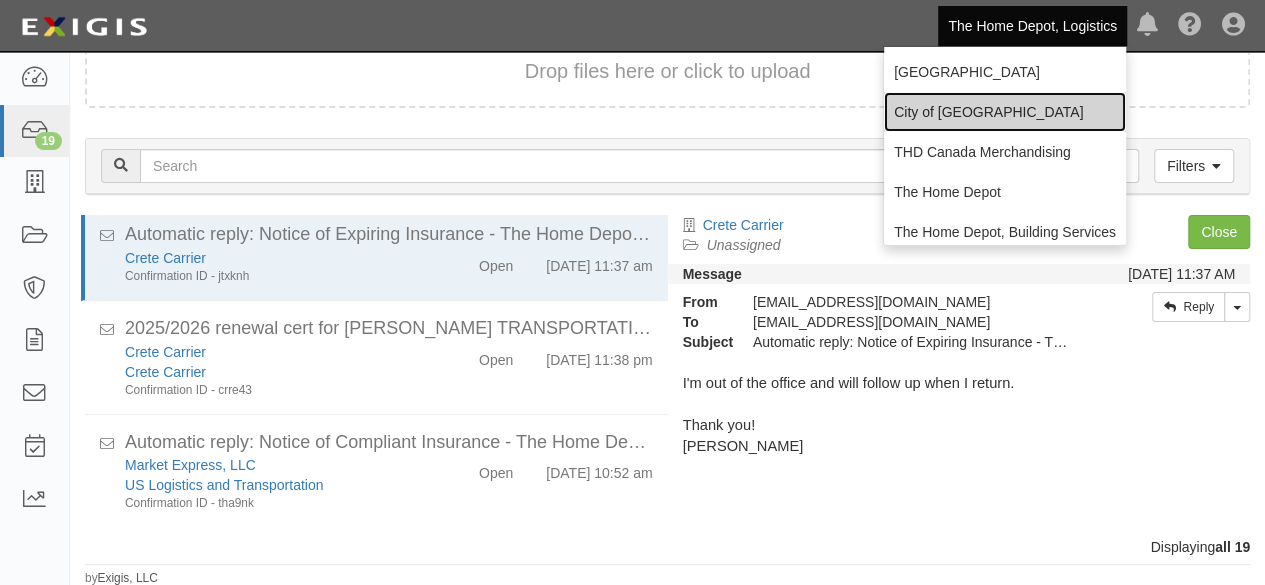 click on "City of [GEOGRAPHIC_DATA]" at bounding box center [1005, 112] 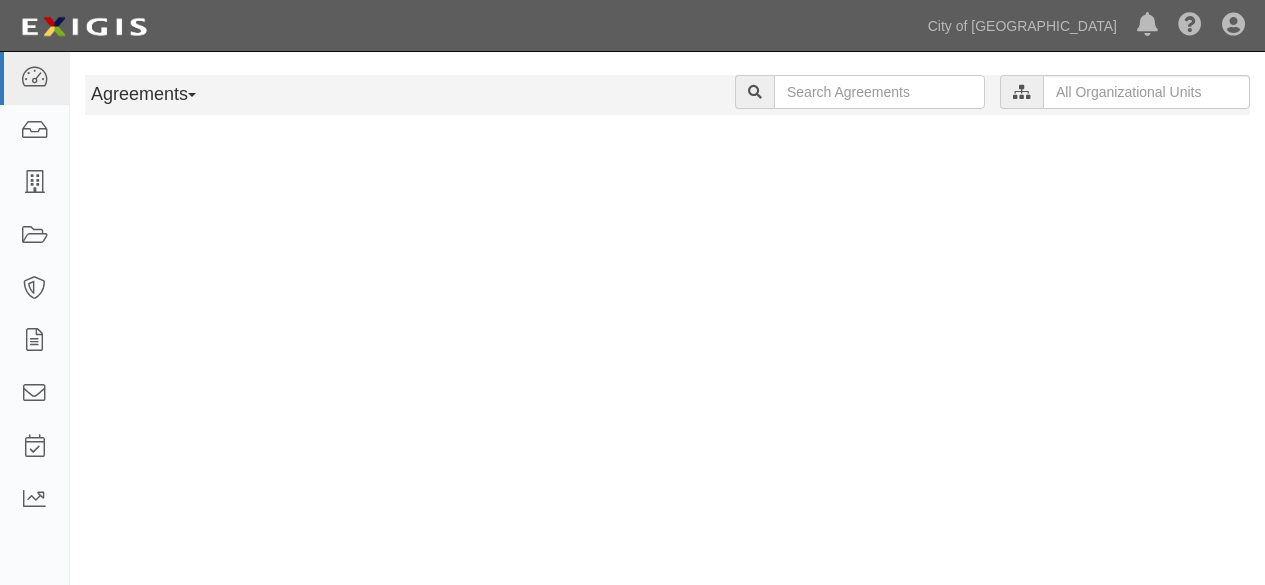 scroll, scrollTop: 0, scrollLeft: 0, axis: both 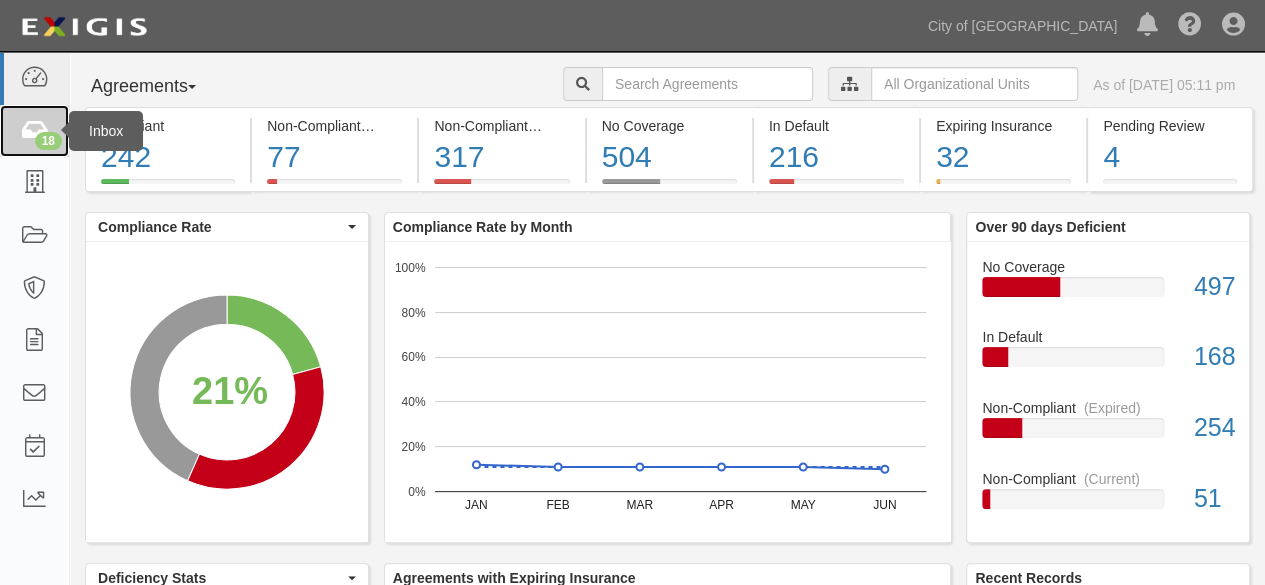click on "18" at bounding box center [48, 141] 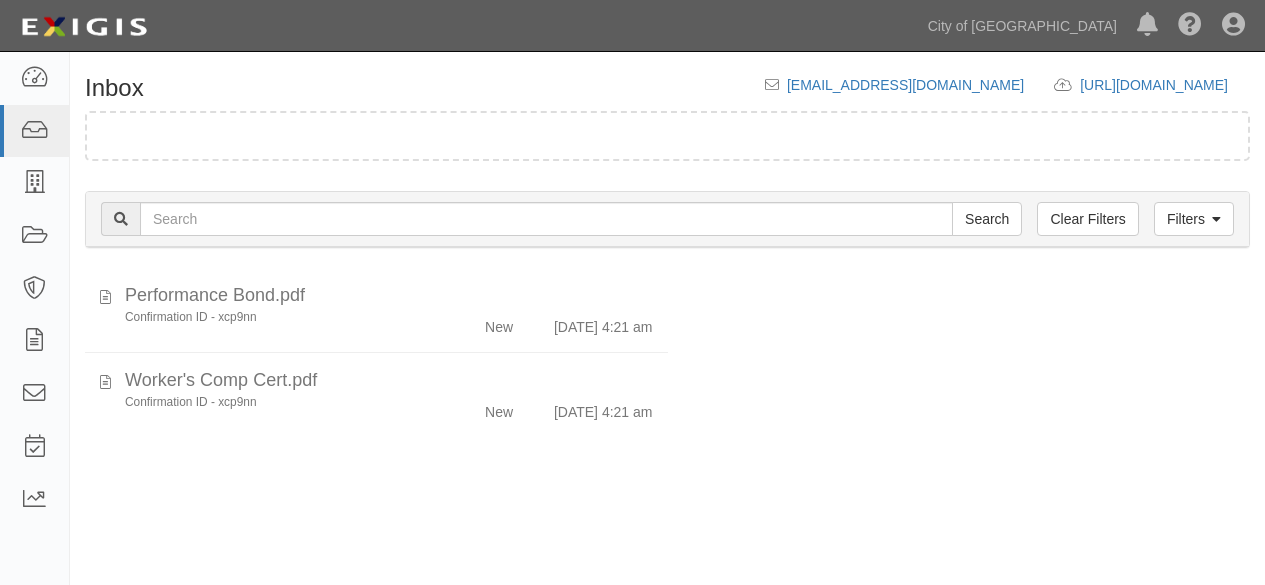 scroll, scrollTop: 0, scrollLeft: 0, axis: both 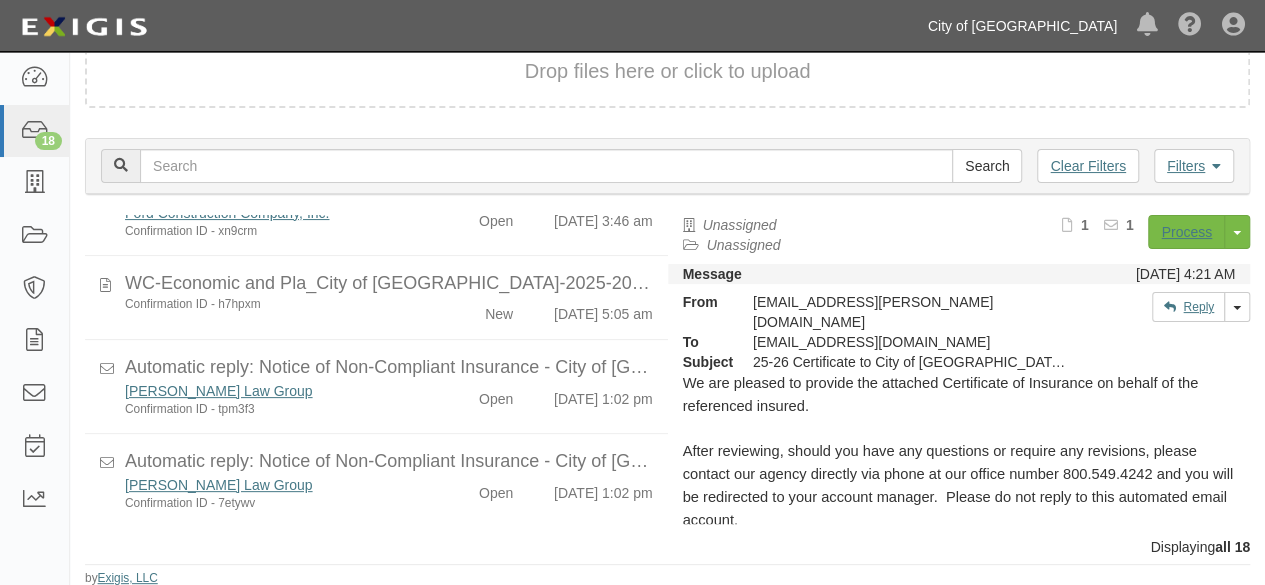 click on "City of [GEOGRAPHIC_DATA]" at bounding box center (1022, 26) 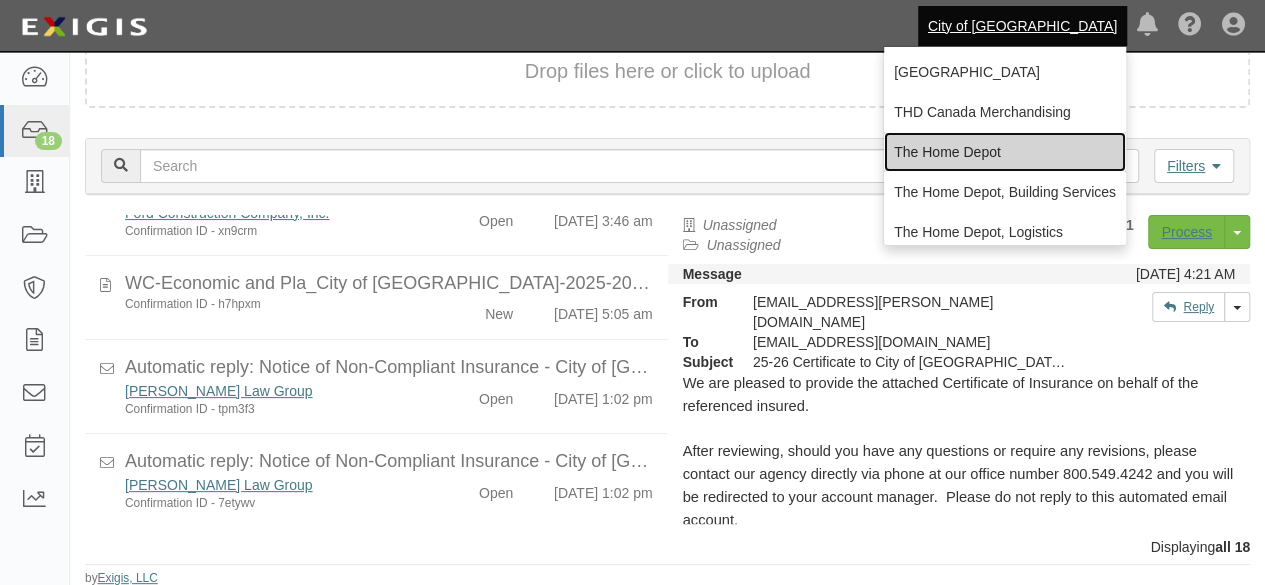 click on "The Home Depot" at bounding box center (1005, 152) 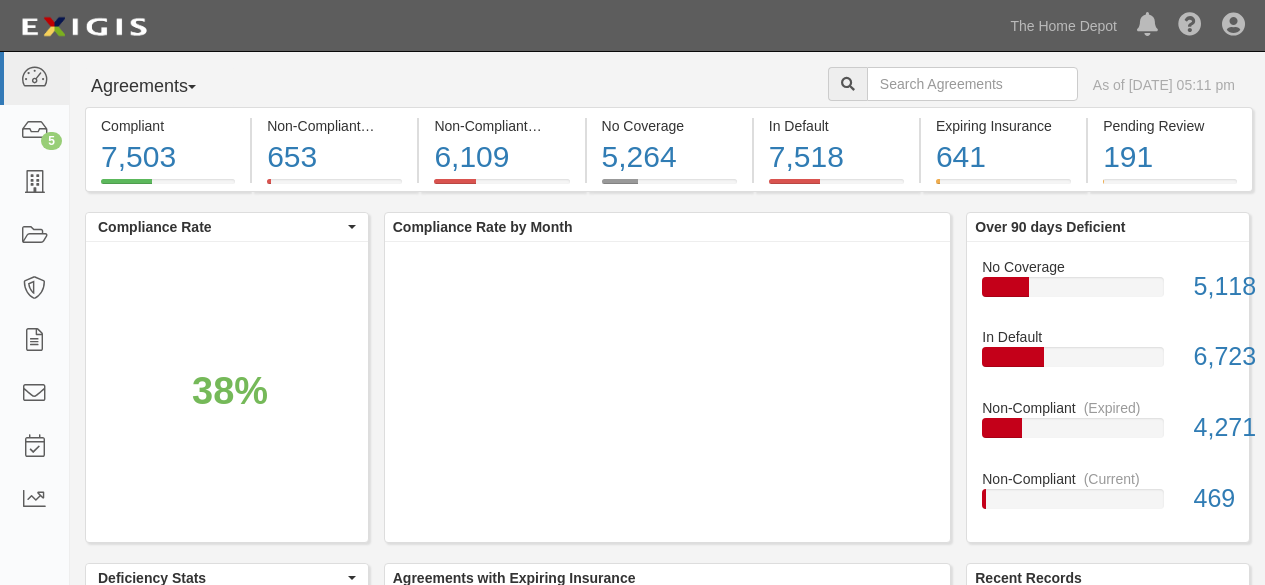 scroll, scrollTop: 0, scrollLeft: 0, axis: both 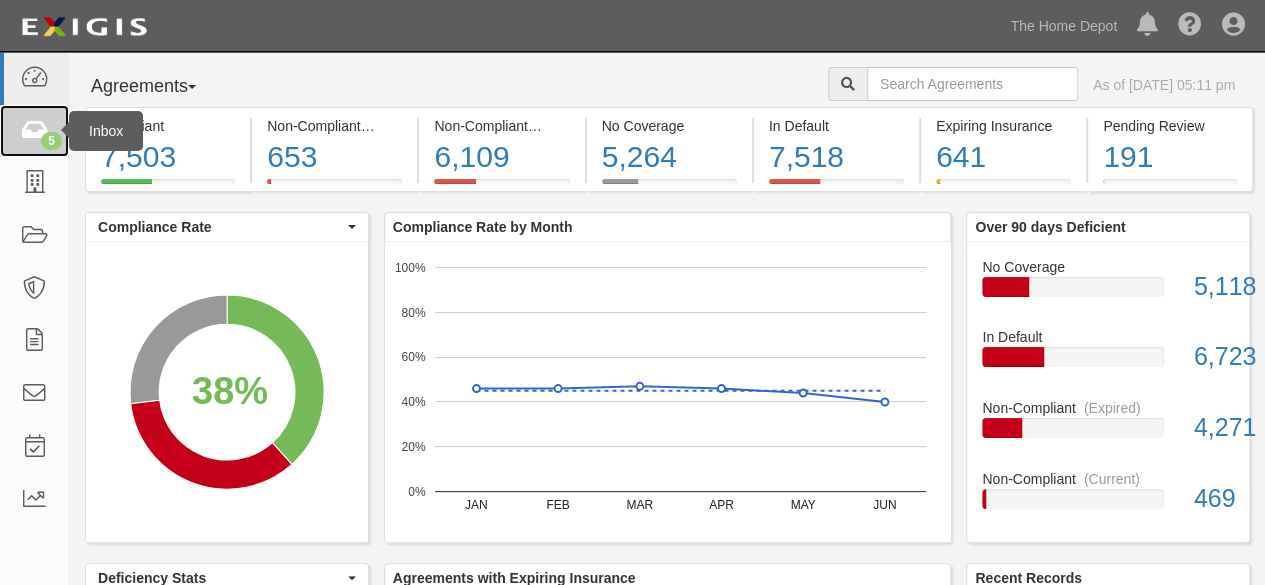click on "5" at bounding box center (34, 131) 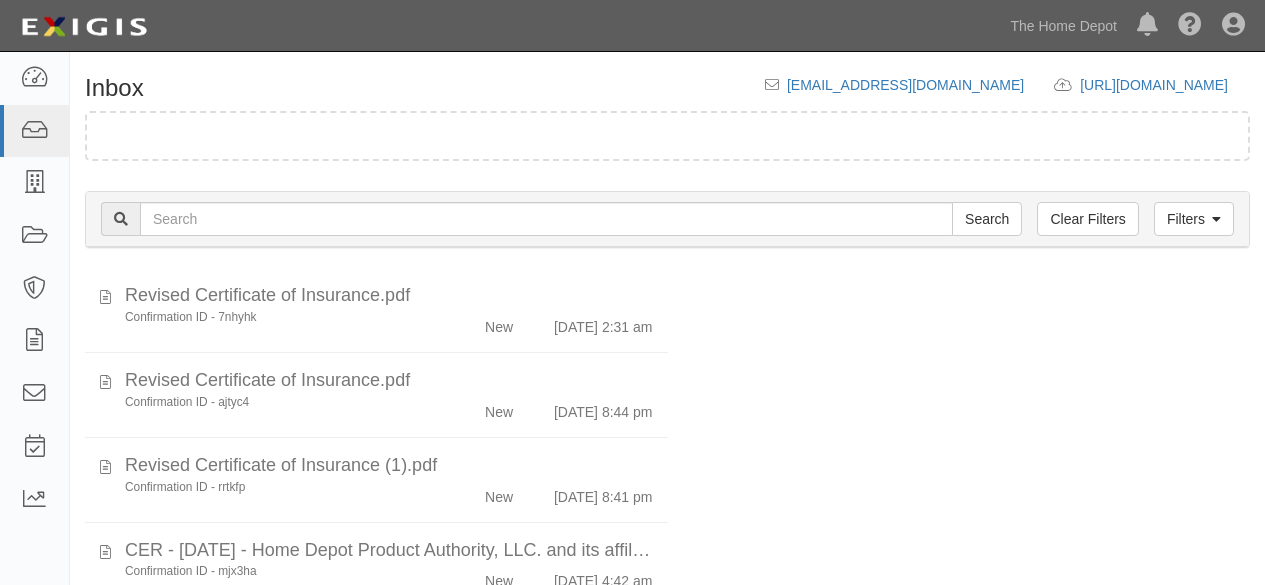 scroll, scrollTop: 0, scrollLeft: 0, axis: both 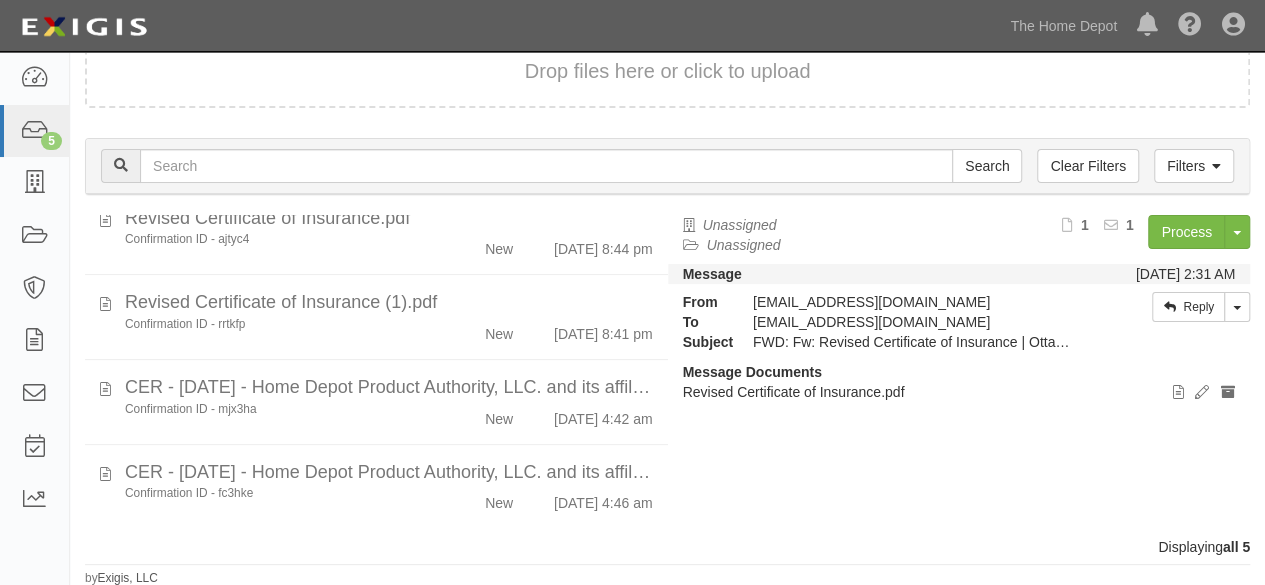 click on "Unassigned  Unassigned Process Toggle Document Dropdown Archive Document Close Mark as Done Toggle Task Dropdown Edit Task 1 1
Message
[DATE]  2:31 AM
From
[EMAIL_ADDRESS][DOMAIN_NAME]
To
[EMAIL_ADDRESS][DOMAIN_NAME]
Subject
FWD: Fw: Revised Certificate of Insurance | Ottawa BinWorks
Reply
Toggle Dropdown
Reply All
Forward
Mark as  Spam" at bounding box center [967, 370] 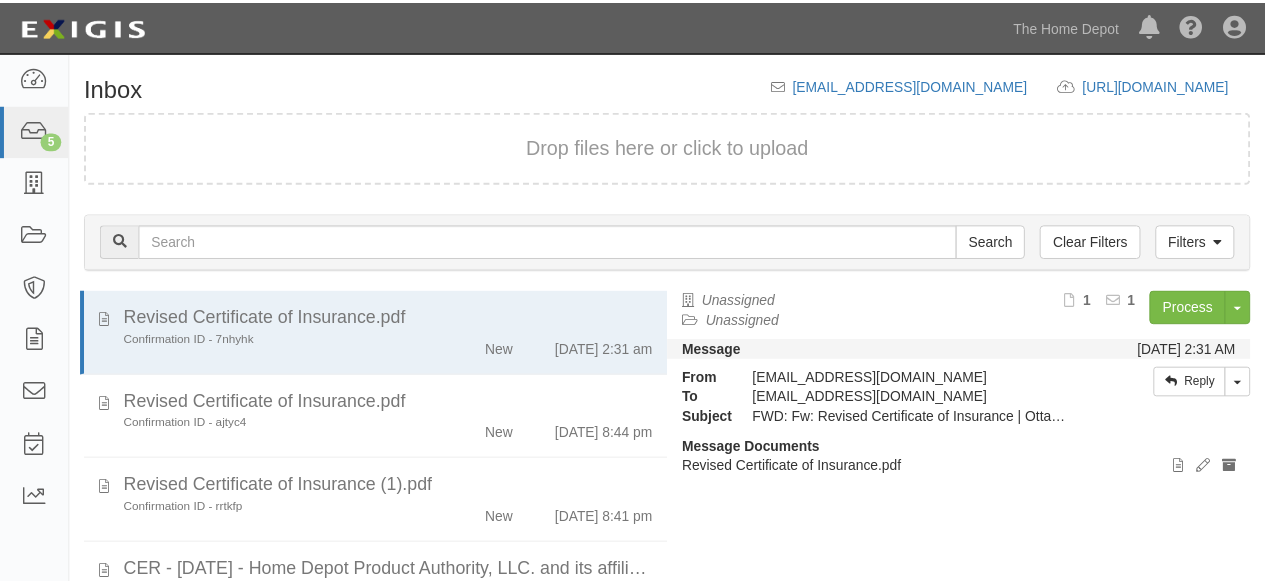 scroll, scrollTop: 76, scrollLeft: 0, axis: vertical 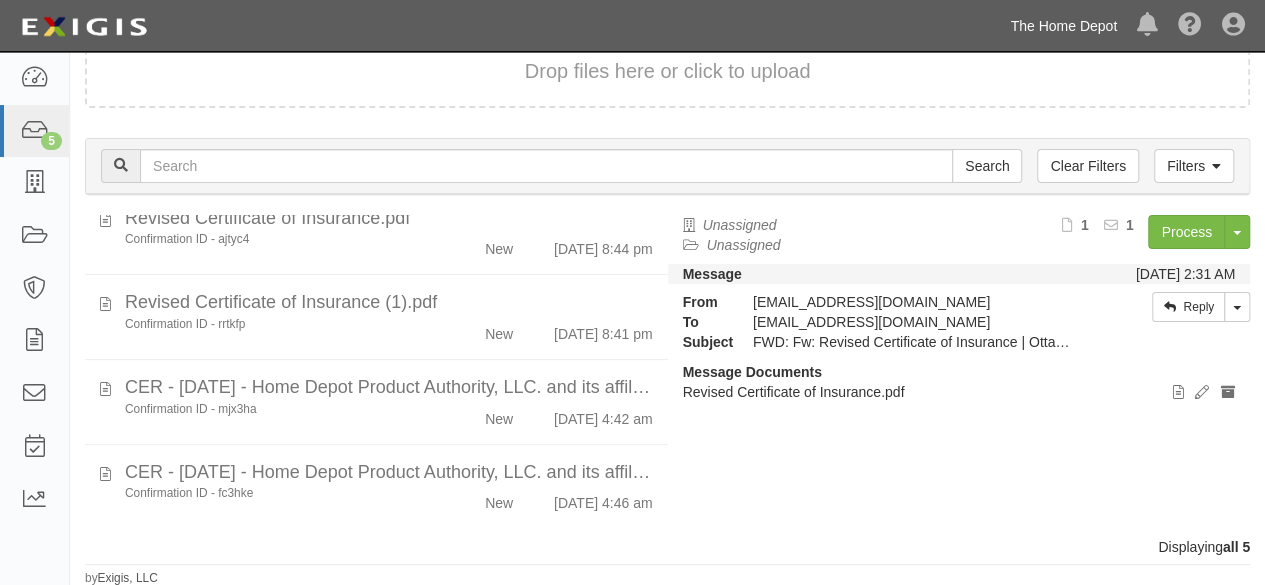 click on "The Home Depot" at bounding box center (1063, 26) 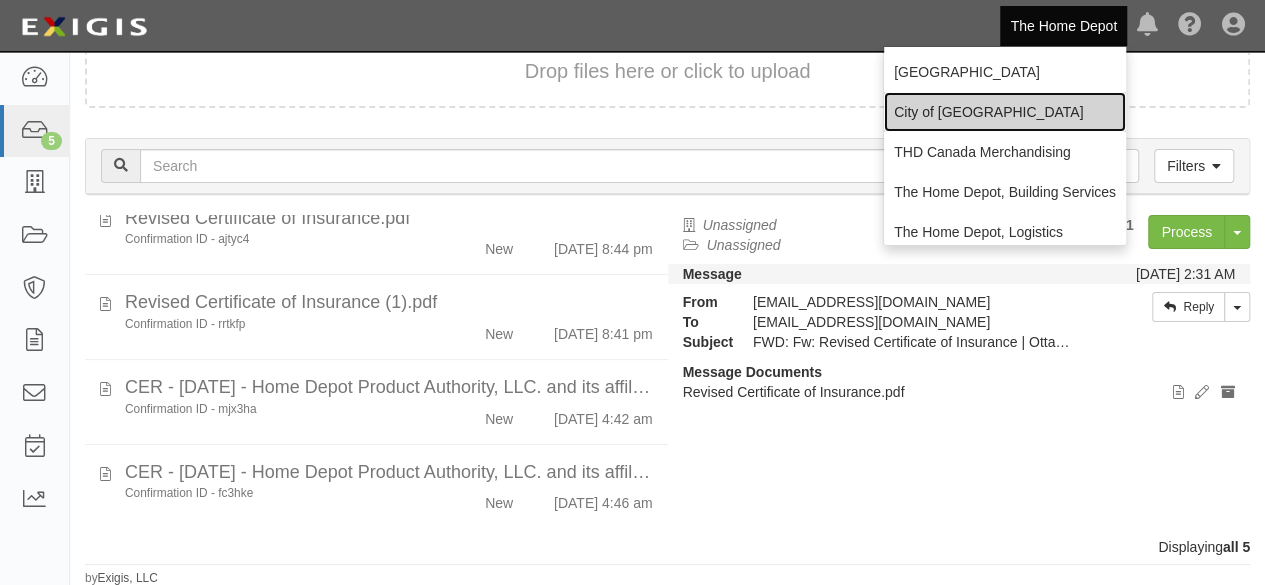 click on "City of [GEOGRAPHIC_DATA]" at bounding box center (1005, 112) 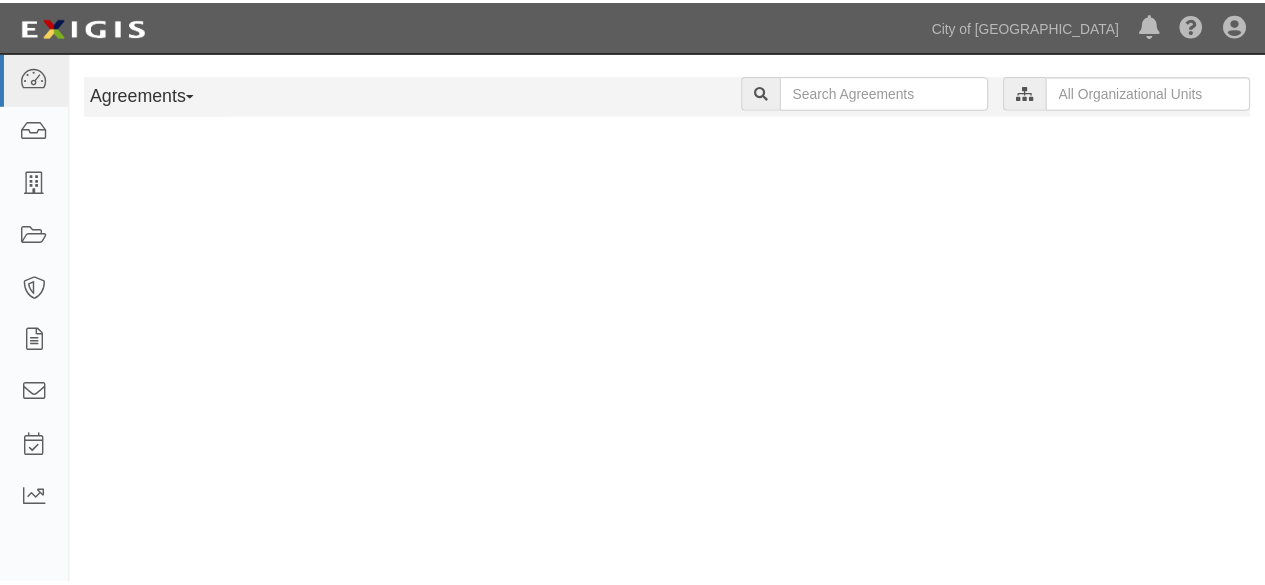 scroll, scrollTop: 0, scrollLeft: 0, axis: both 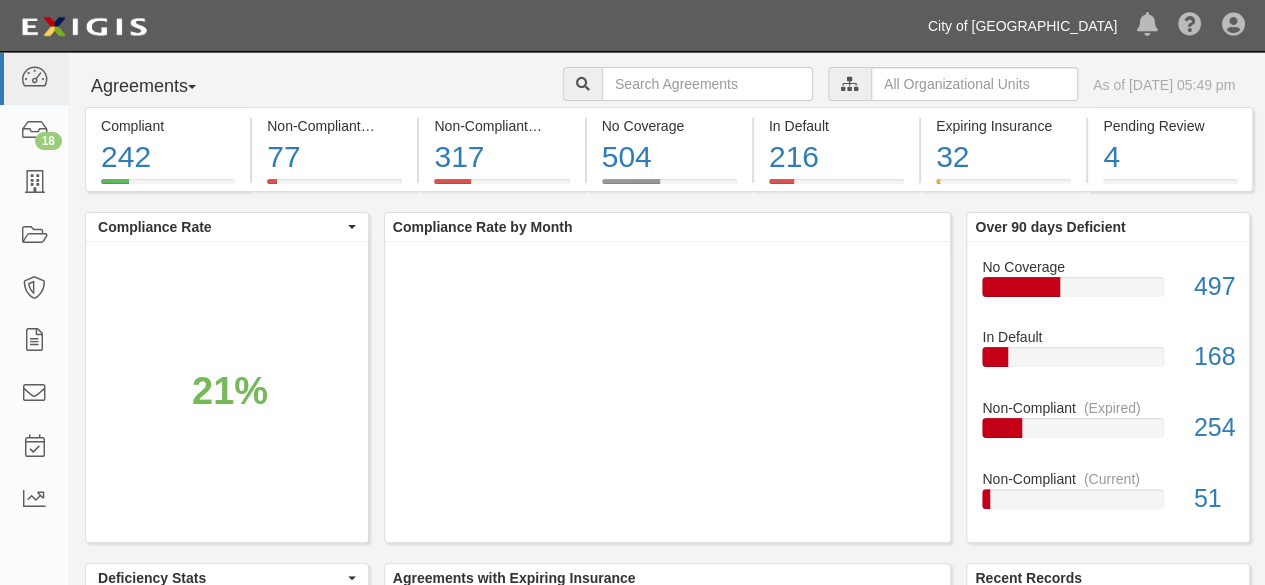 click on "City of [GEOGRAPHIC_DATA]" at bounding box center [1022, 26] 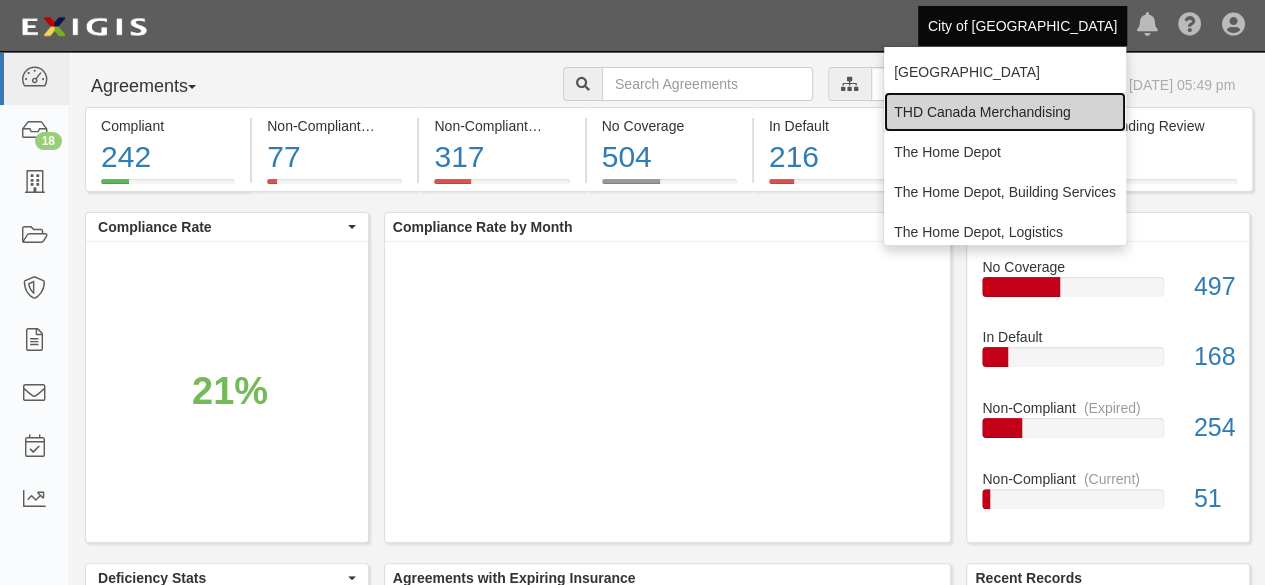 click on "THD Canada Merchandising" at bounding box center (1005, 112) 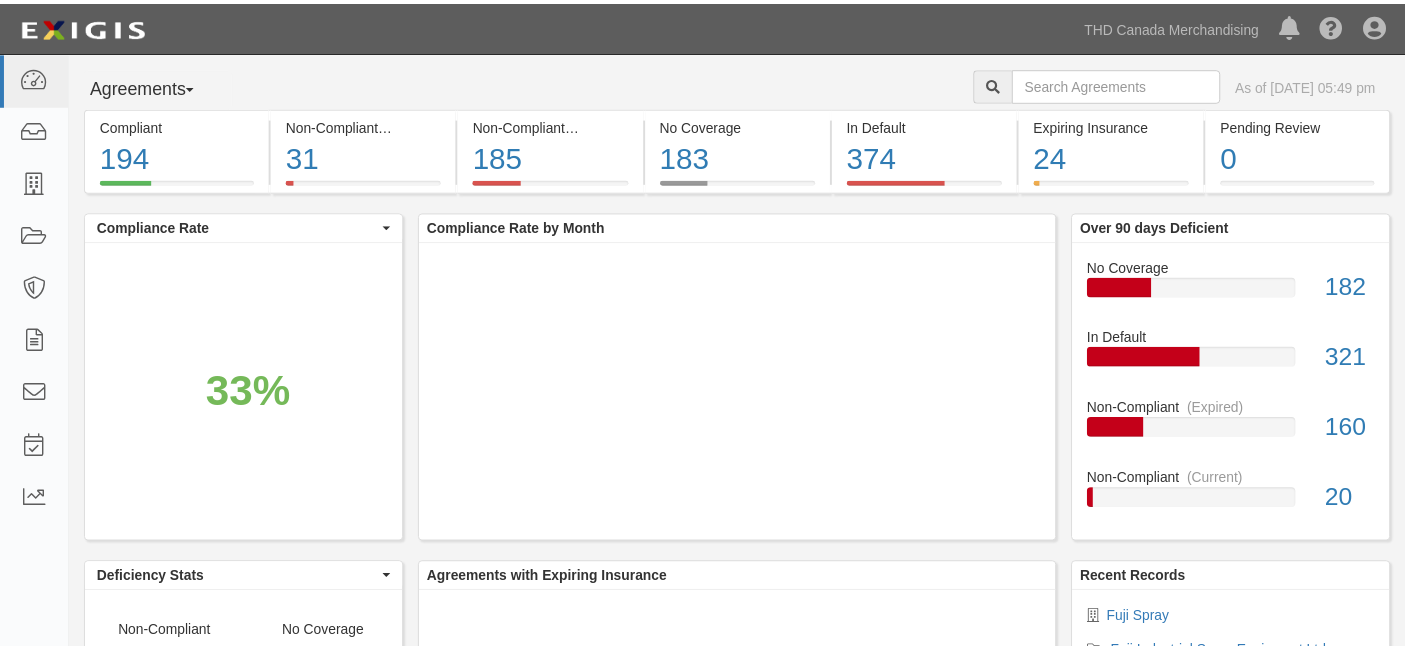 scroll, scrollTop: 0, scrollLeft: 0, axis: both 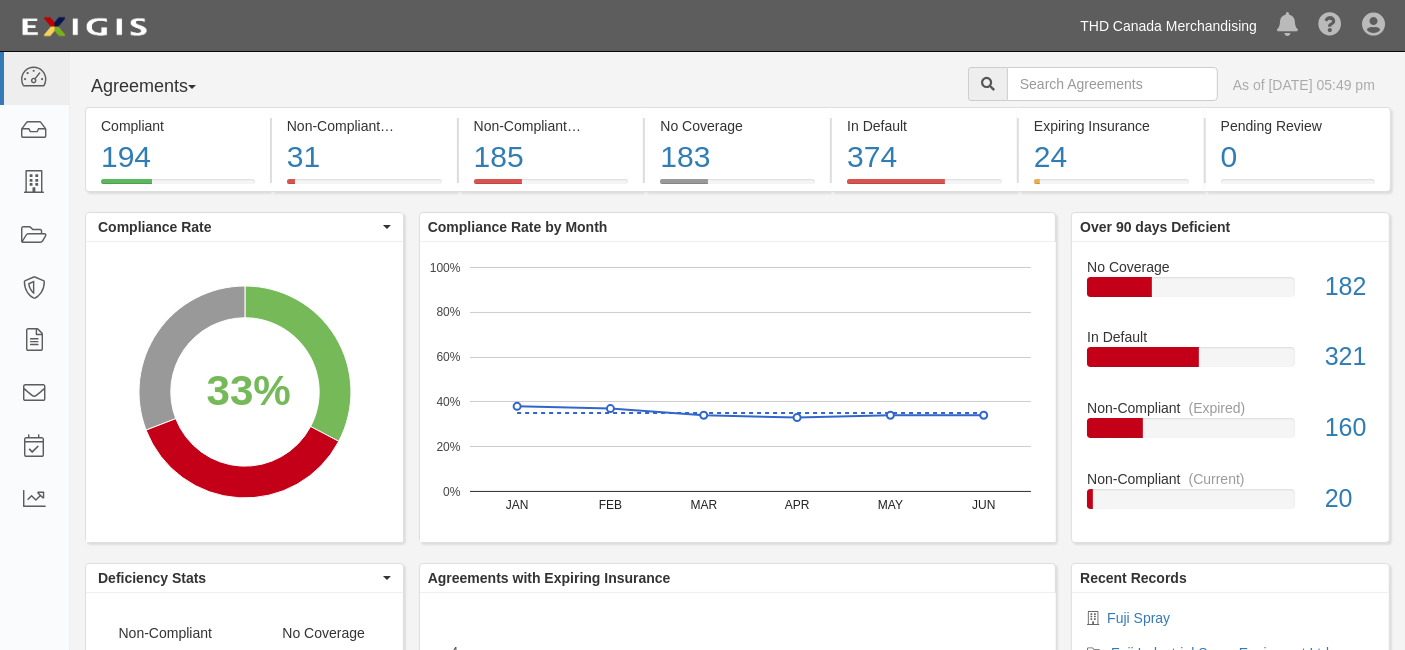 click on "THD Canada Merchandising" at bounding box center [1168, 26] 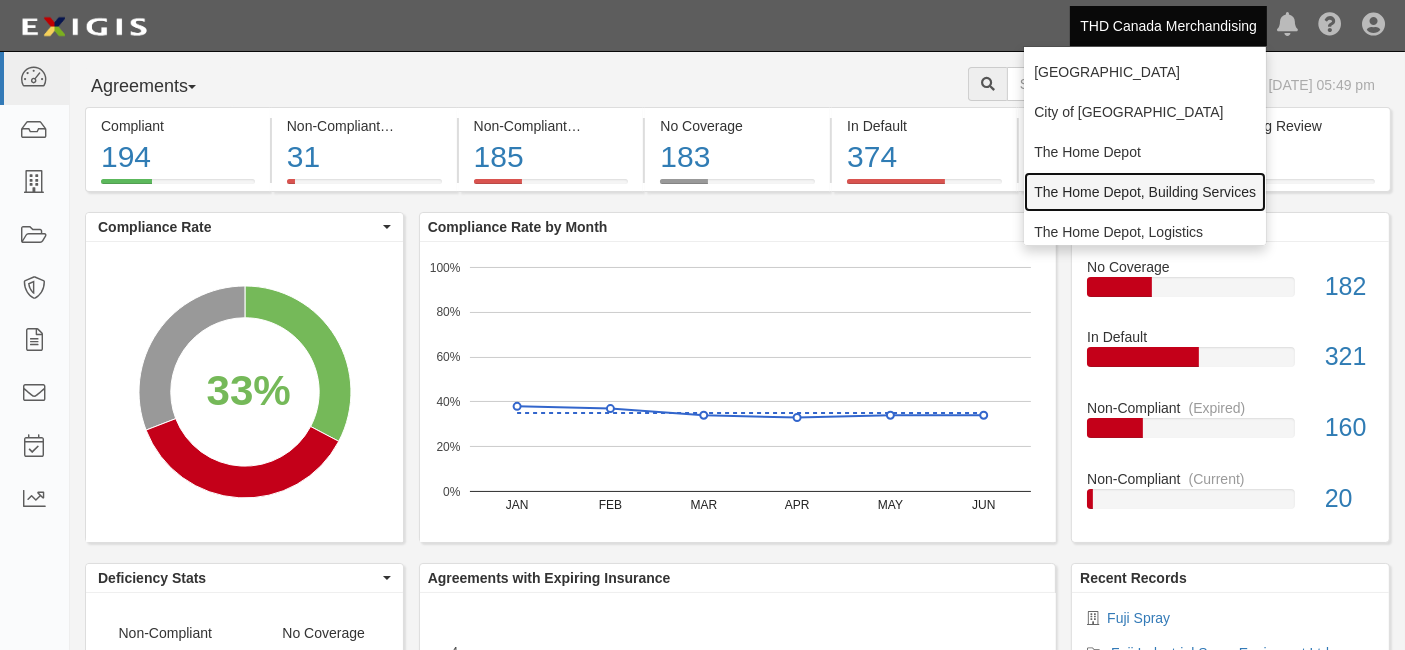 click on "The Home Depot, Building Services" at bounding box center [1145, 192] 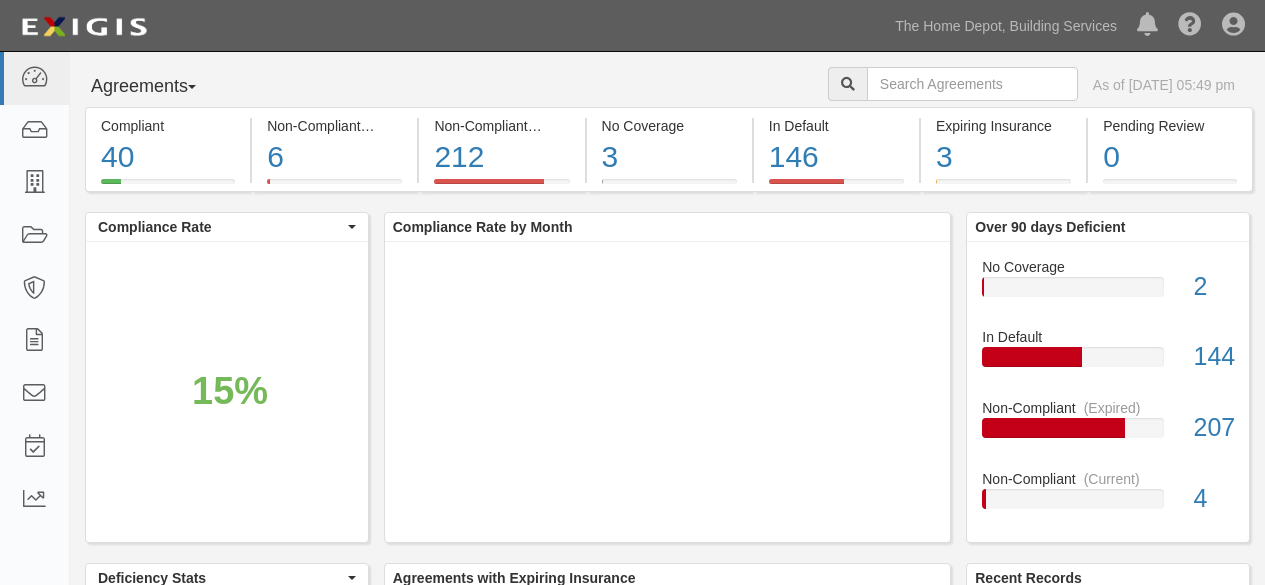 scroll, scrollTop: 0, scrollLeft: 0, axis: both 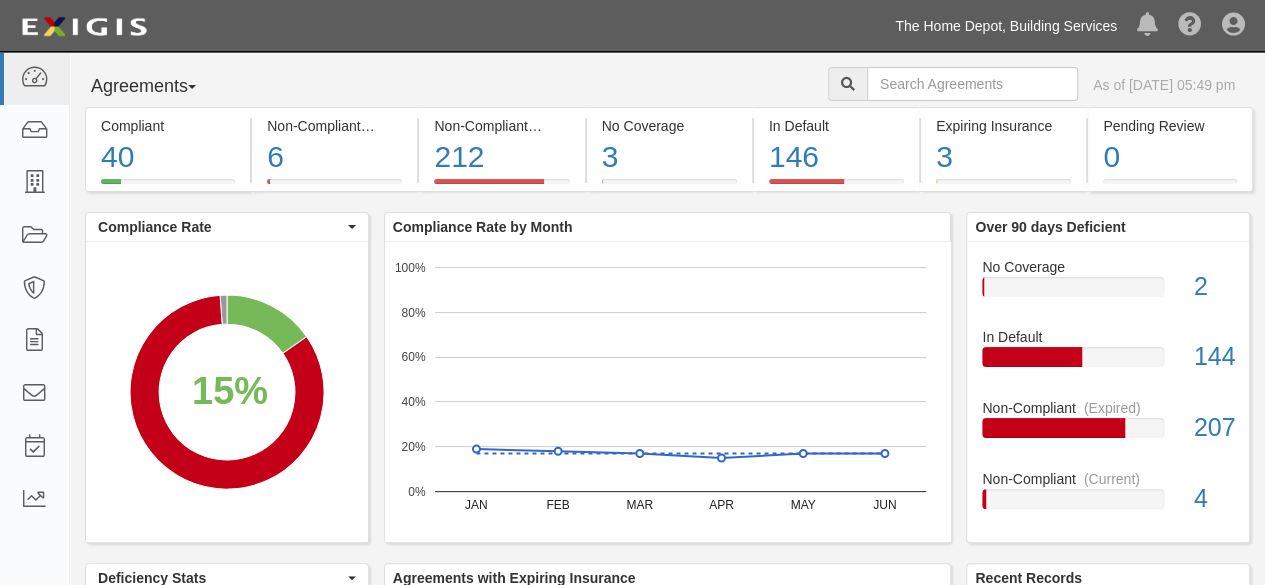 click on "The Home Depot, Building Services" at bounding box center [1006, 26] 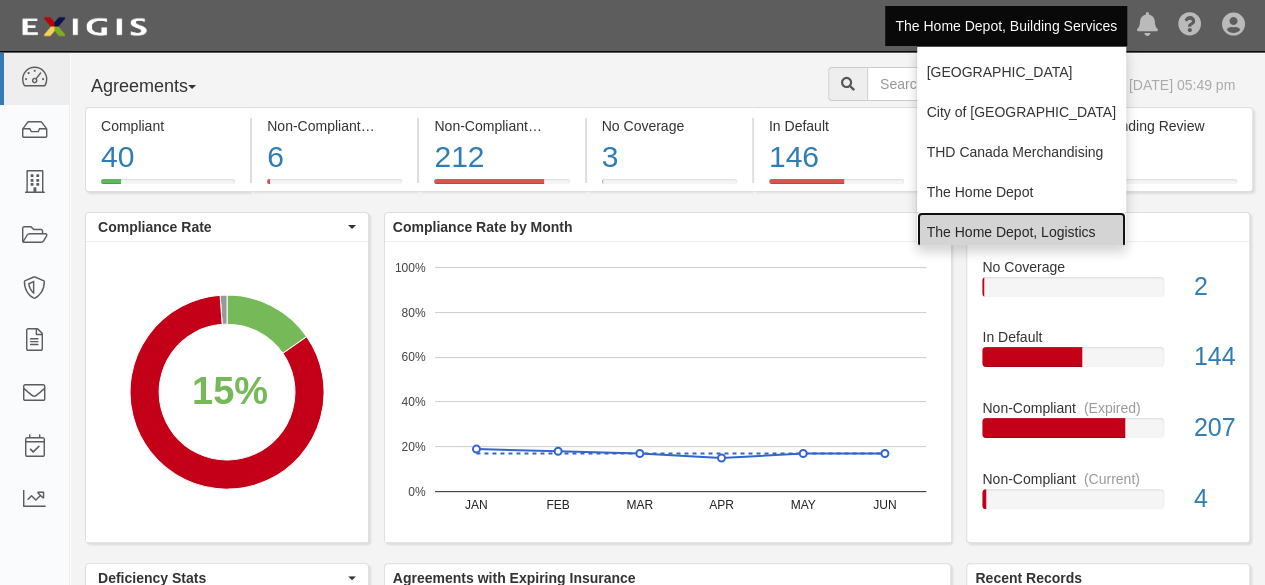 click on "The Home Depot, Logistics" at bounding box center [1021, 232] 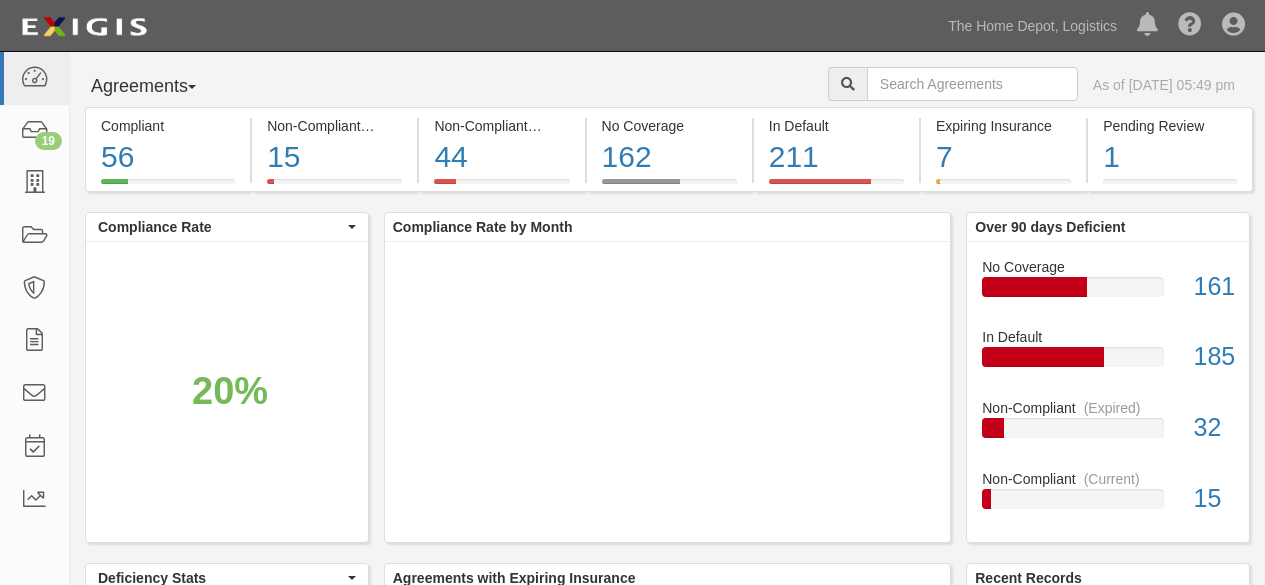 scroll, scrollTop: 0, scrollLeft: 0, axis: both 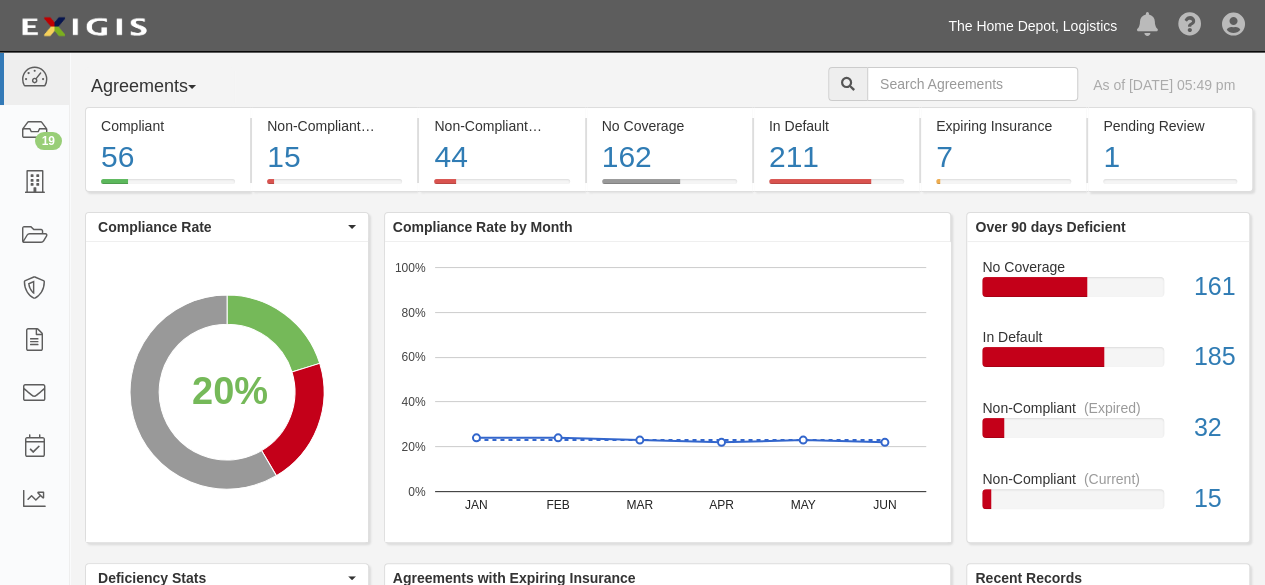 click on "The Home Depot, Logistics" at bounding box center [1032, 26] 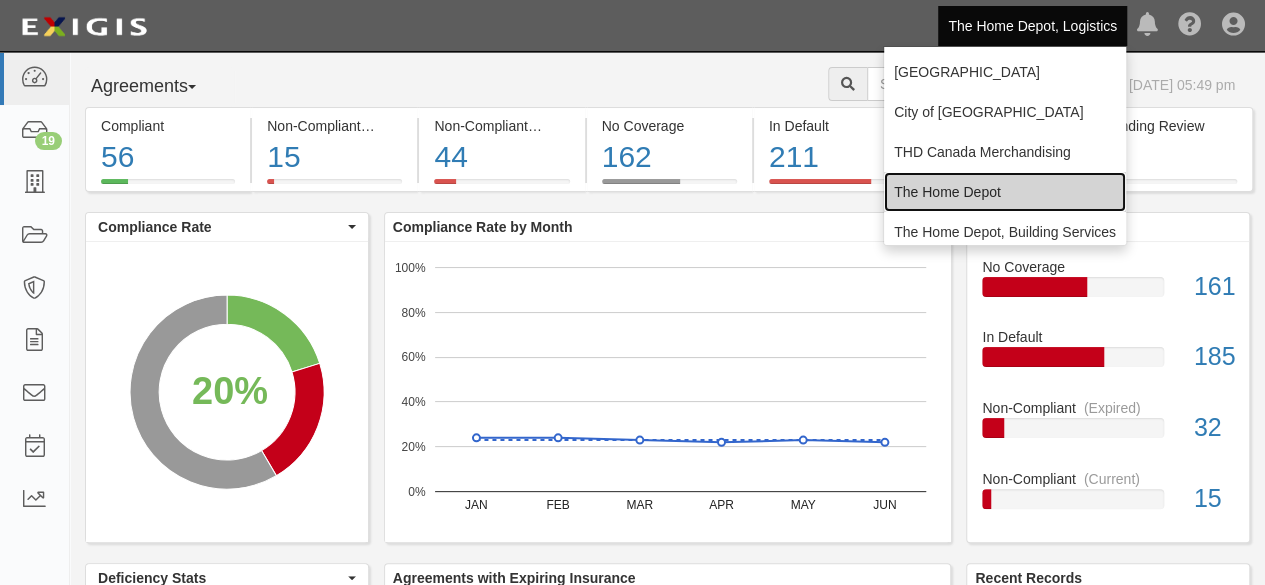 click on "The Home Depot" at bounding box center (1005, 192) 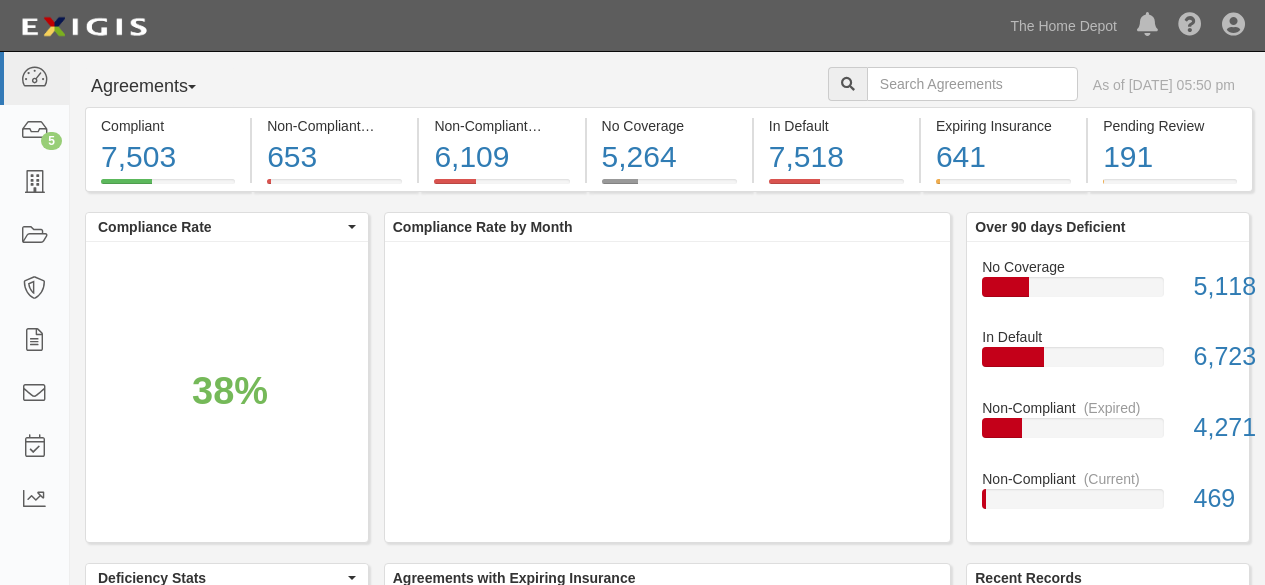 scroll, scrollTop: 0, scrollLeft: 0, axis: both 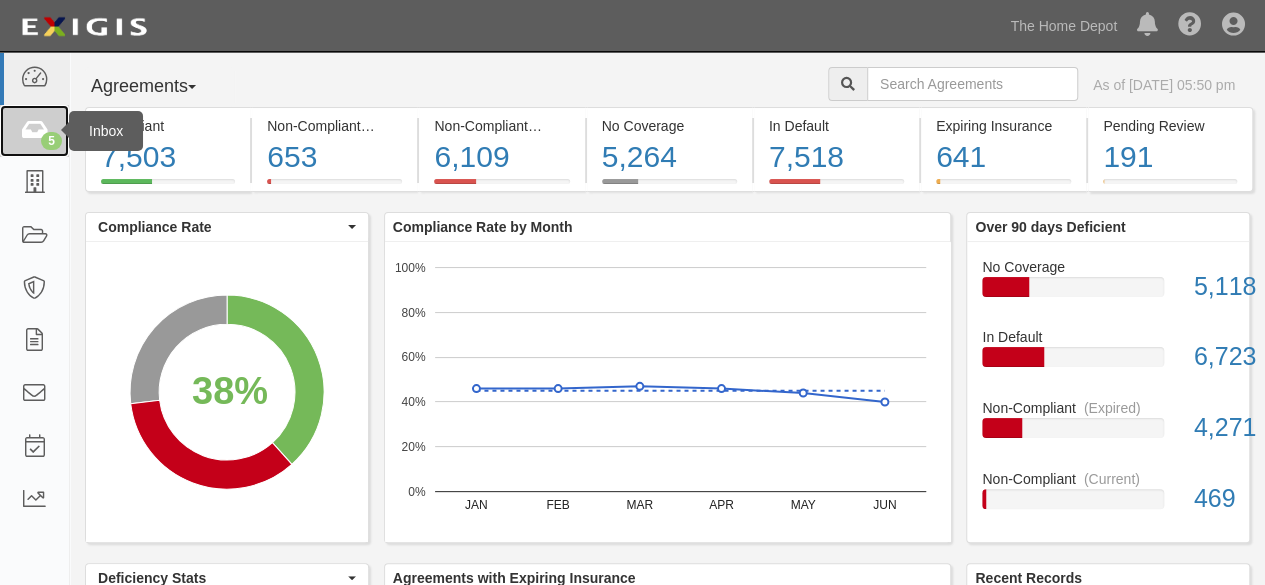click on "5" at bounding box center (51, 141) 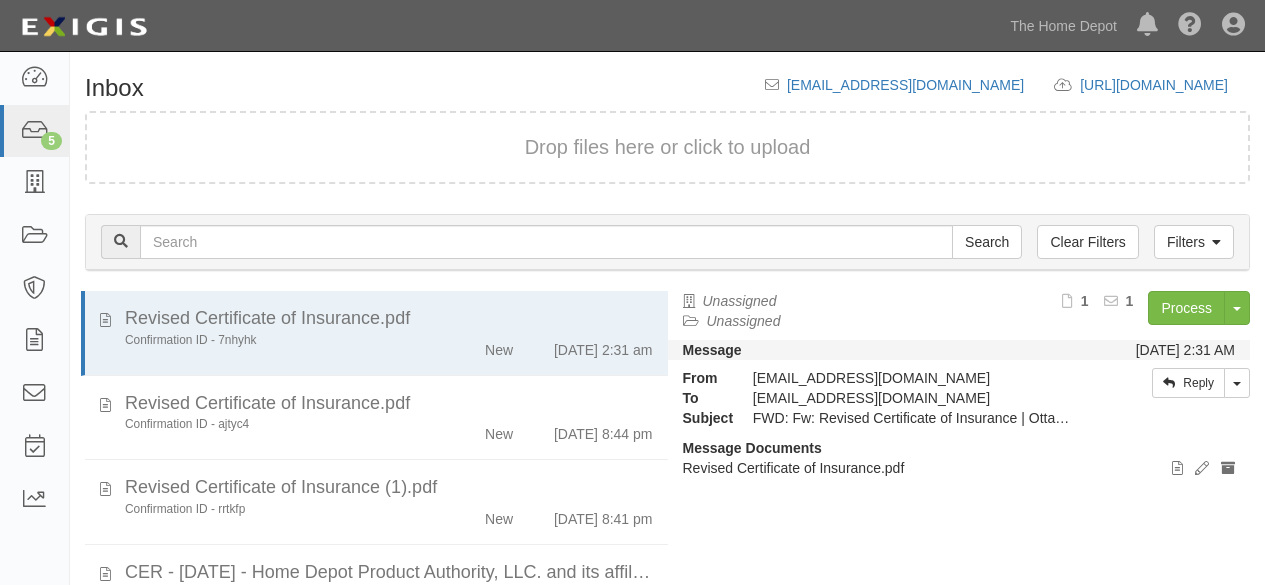 scroll, scrollTop: 0, scrollLeft: 0, axis: both 